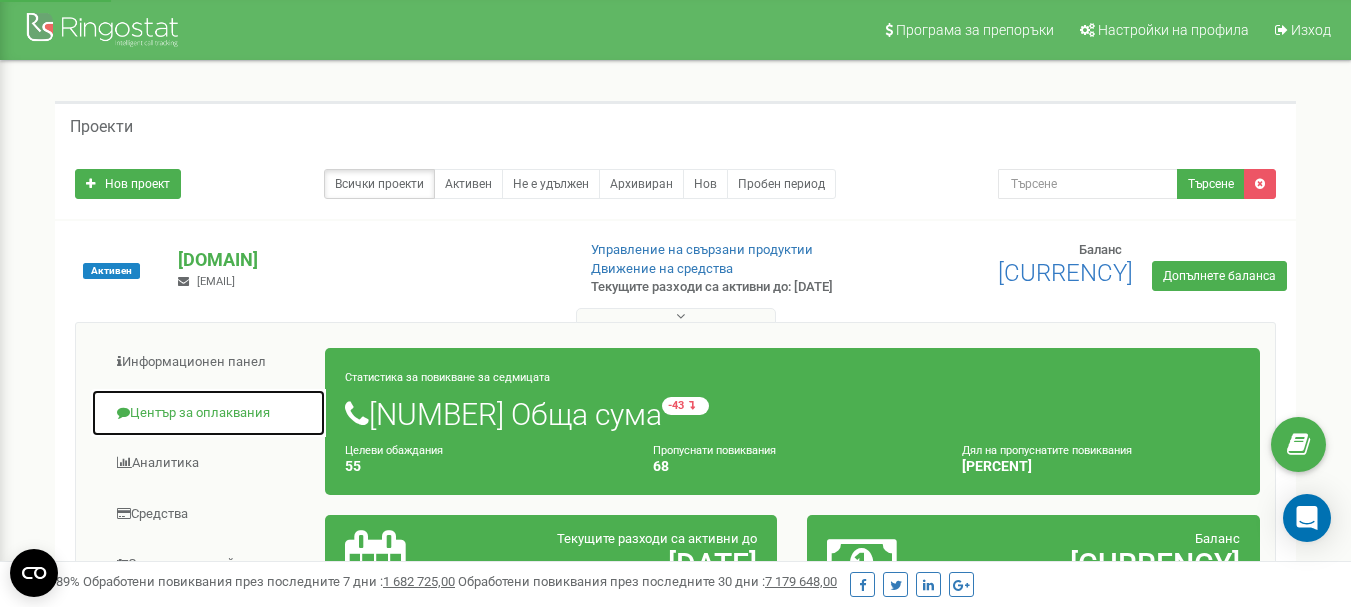 click on "Център за оплаквания" at bounding box center (208, 413) 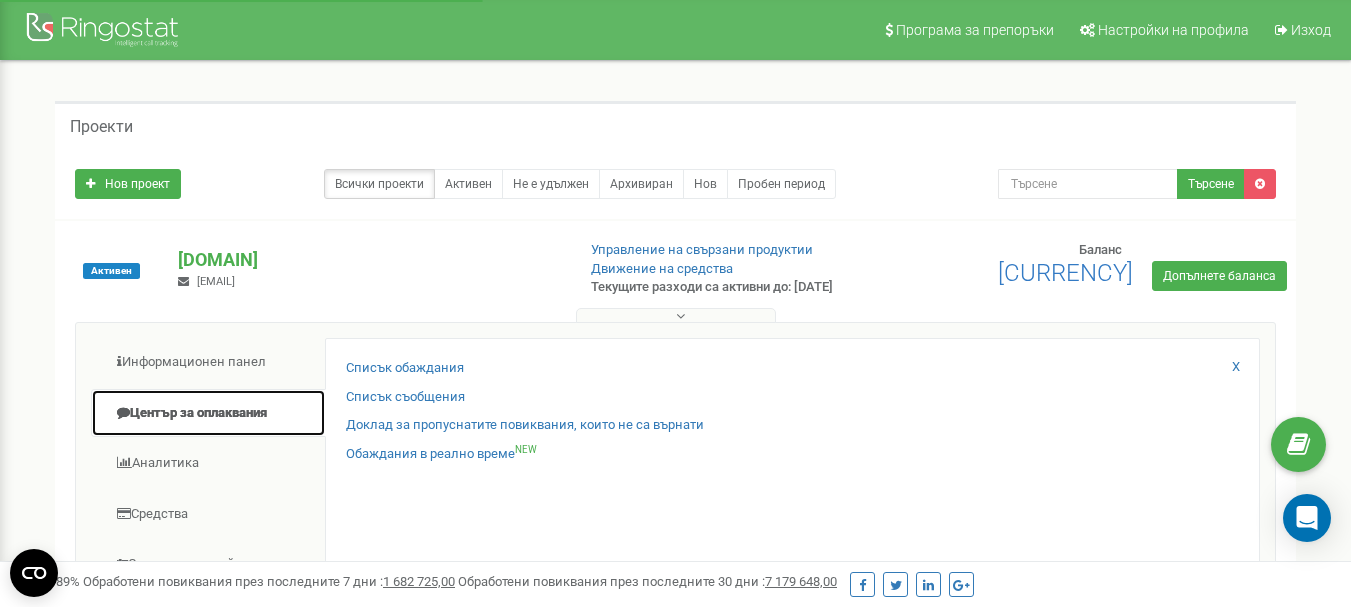 scroll, scrollTop: 0, scrollLeft: 0, axis: both 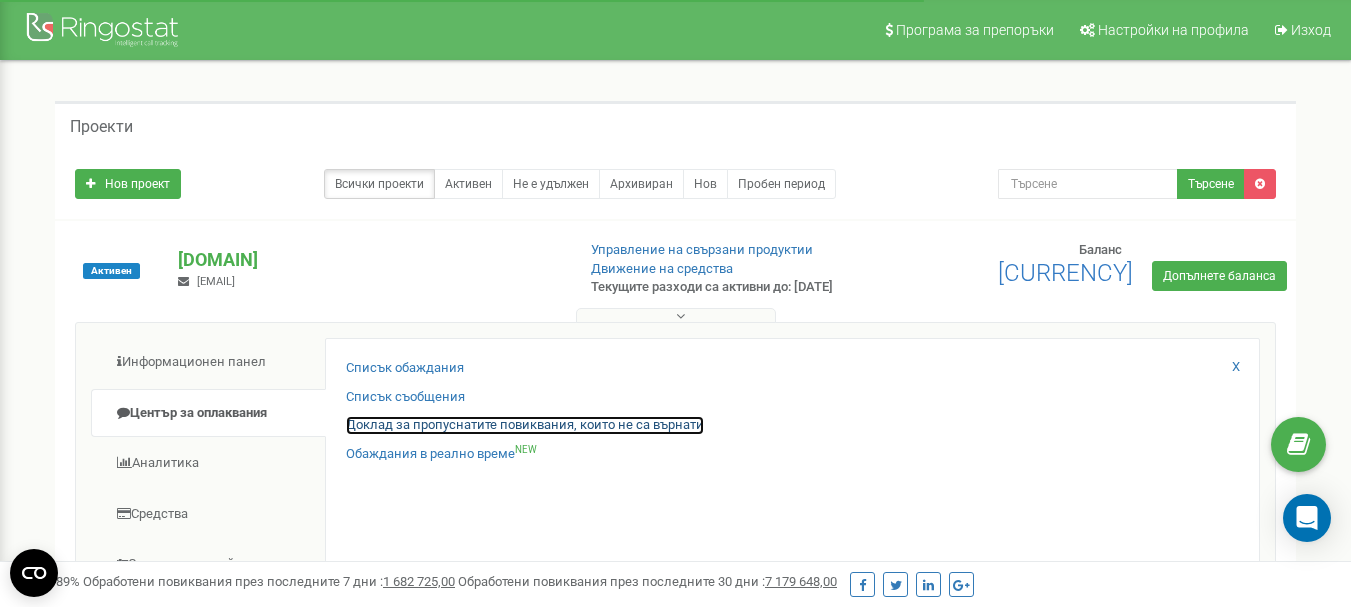 click on "Доклад за пропуснатите повиквания, които не са върнати" at bounding box center (525, 425) 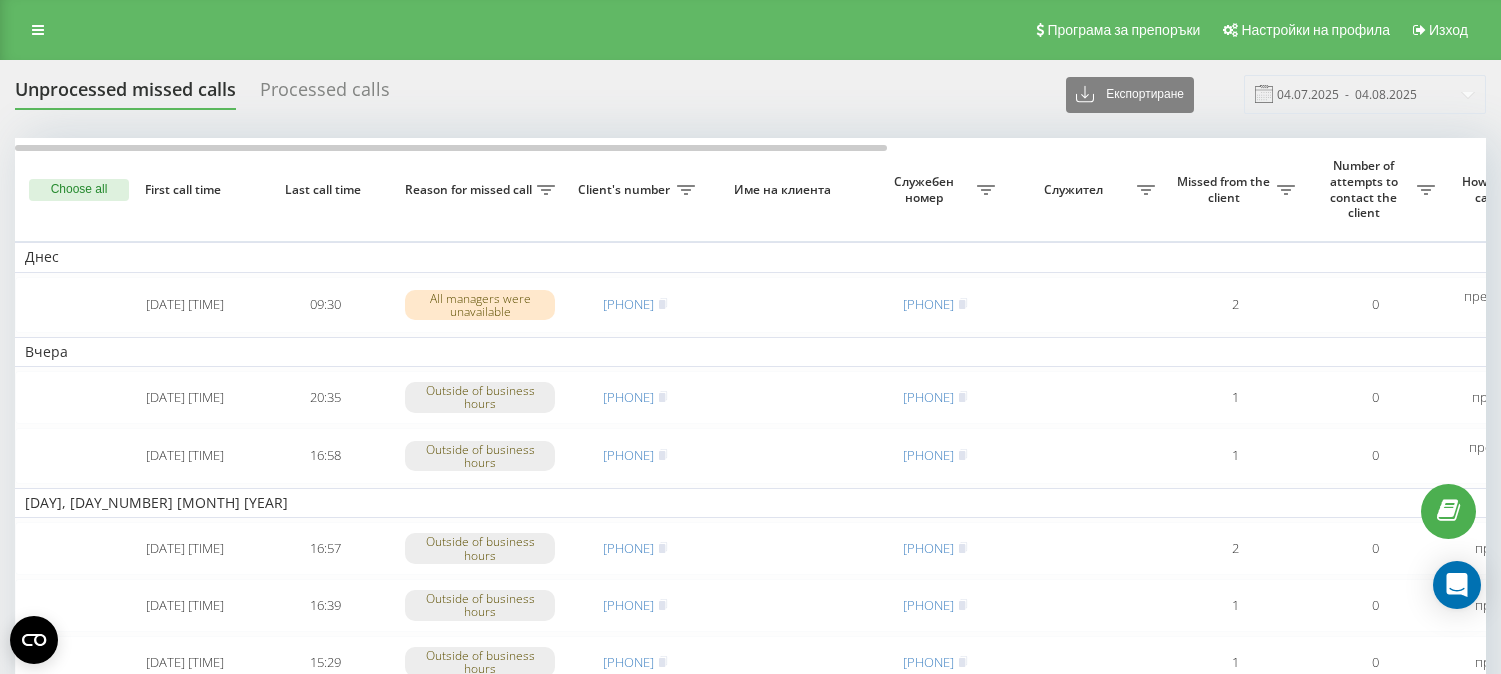 scroll, scrollTop: 36, scrollLeft: 0, axis: vertical 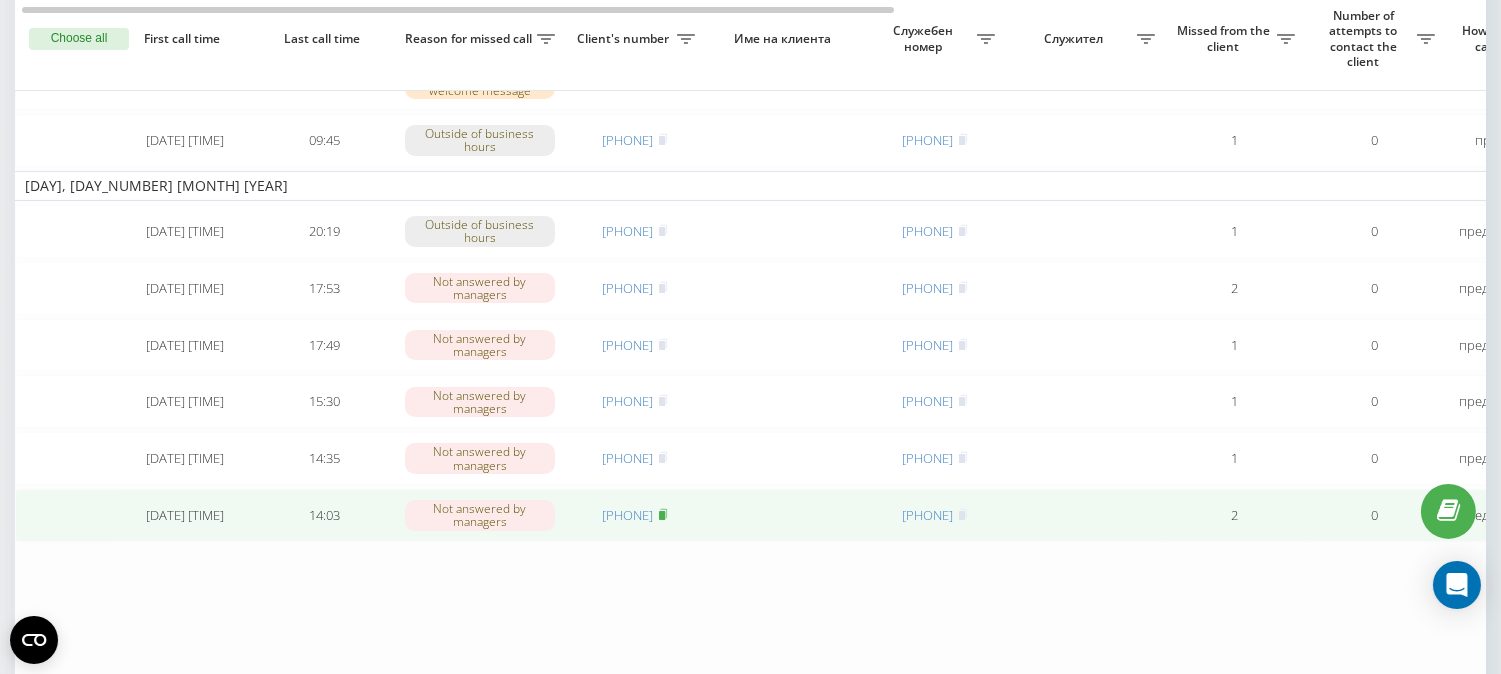 click 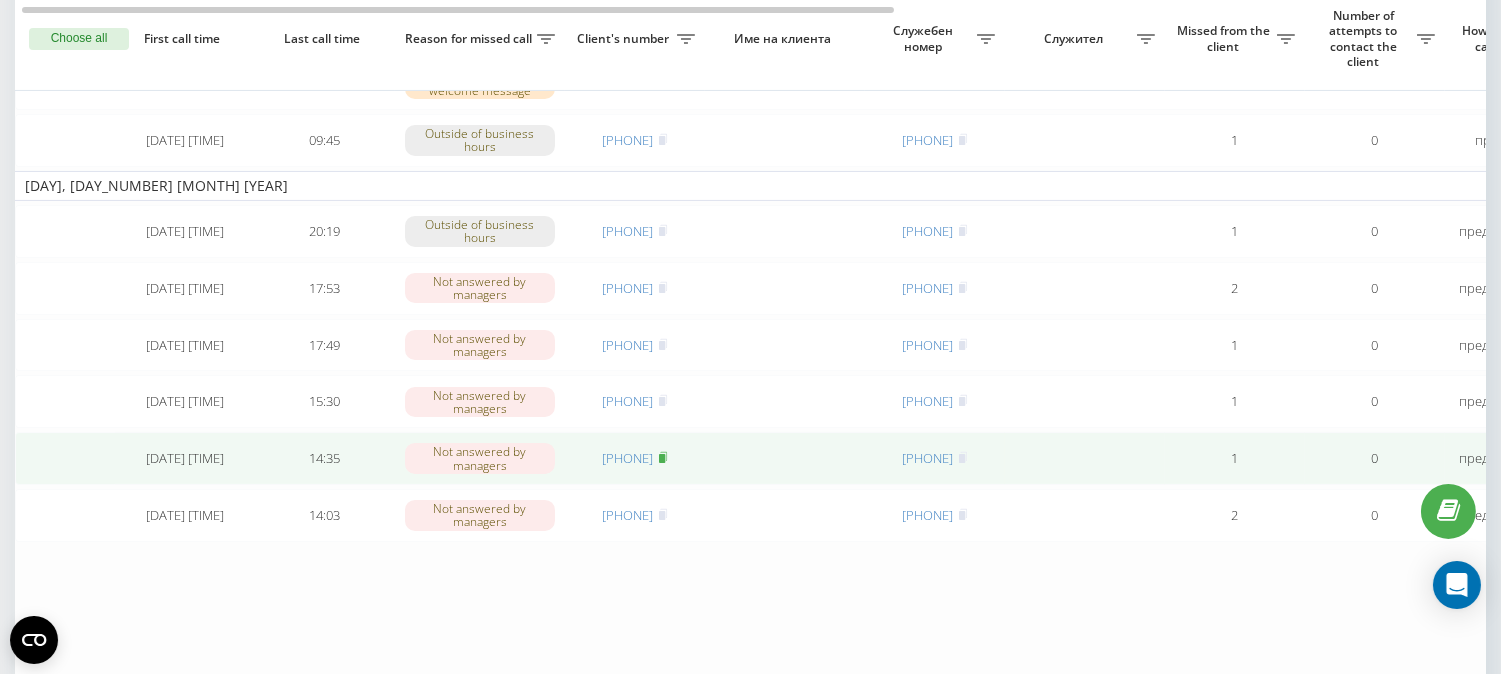 click 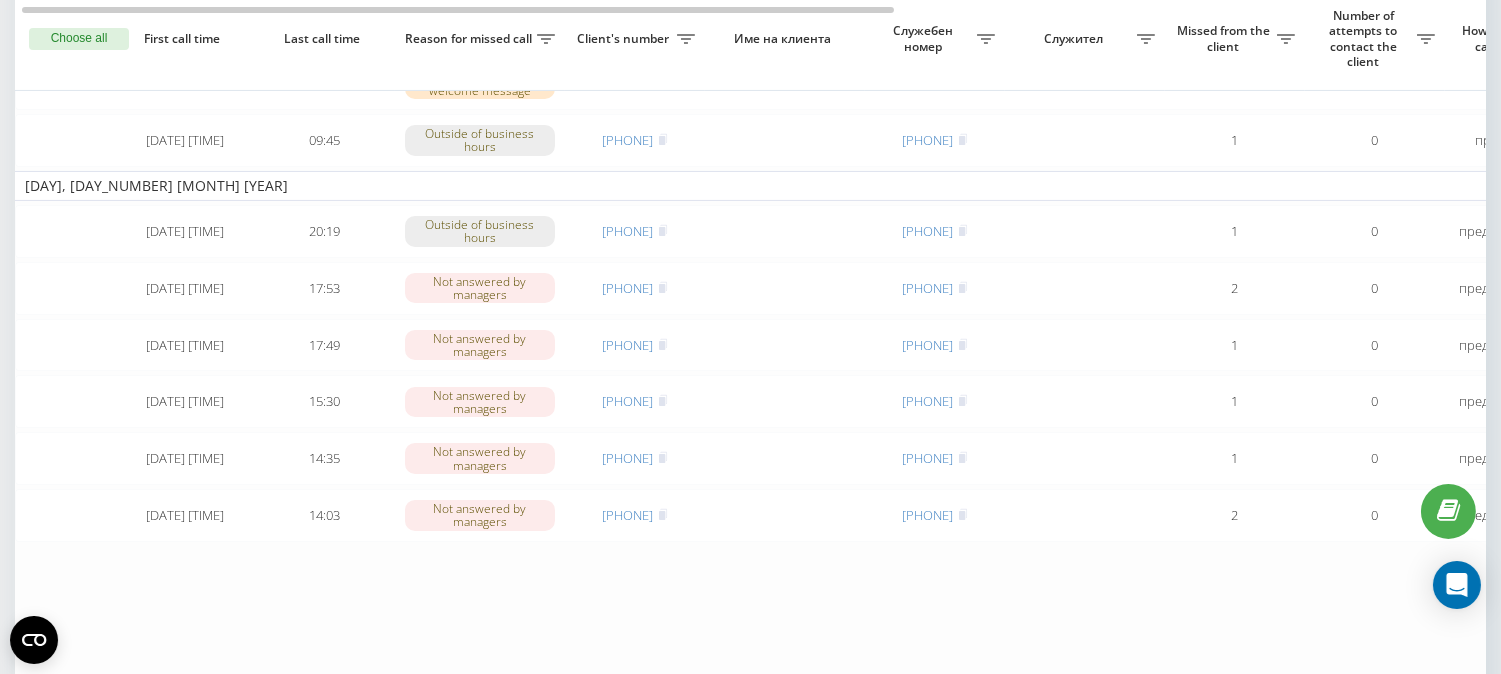 scroll, scrollTop: 681, scrollLeft: 0, axis: vertical 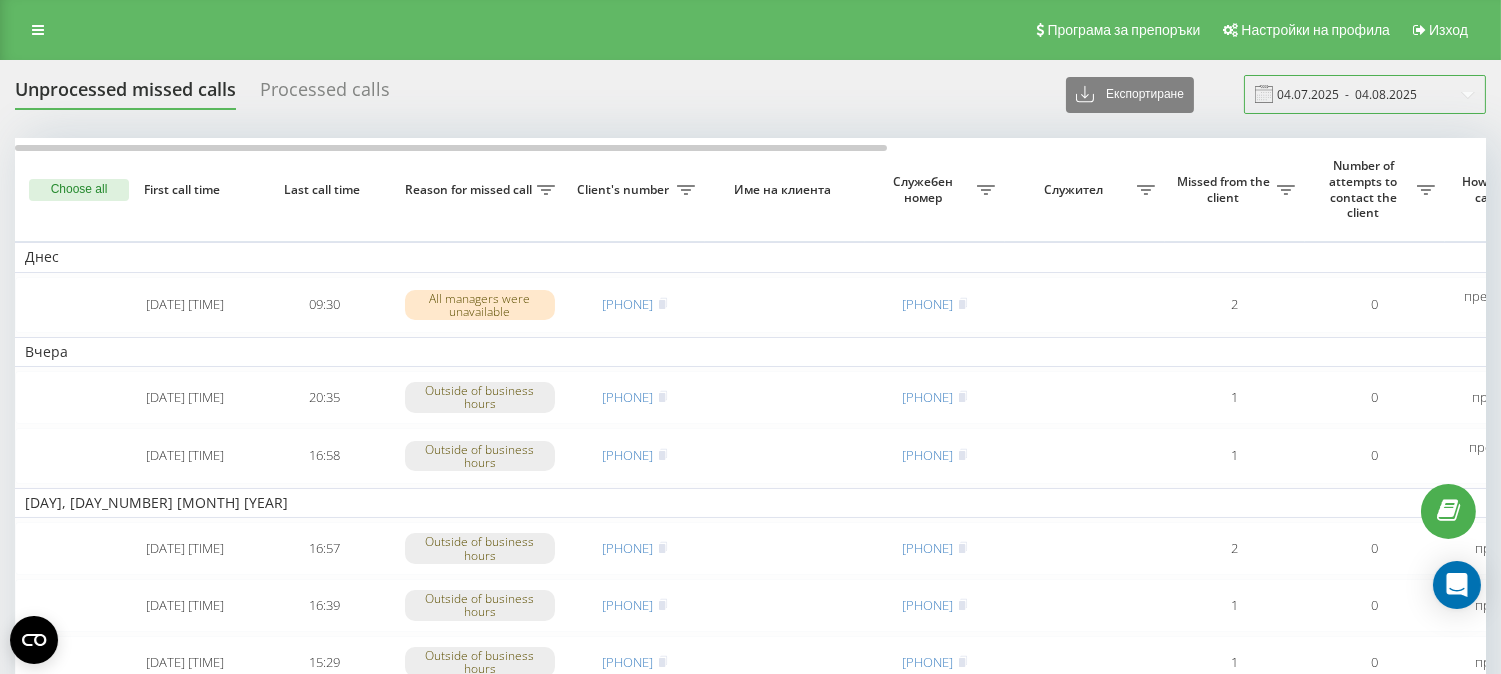 click on "04.07.2025  -  04.08.2025" at bounding box center [1365, 94] 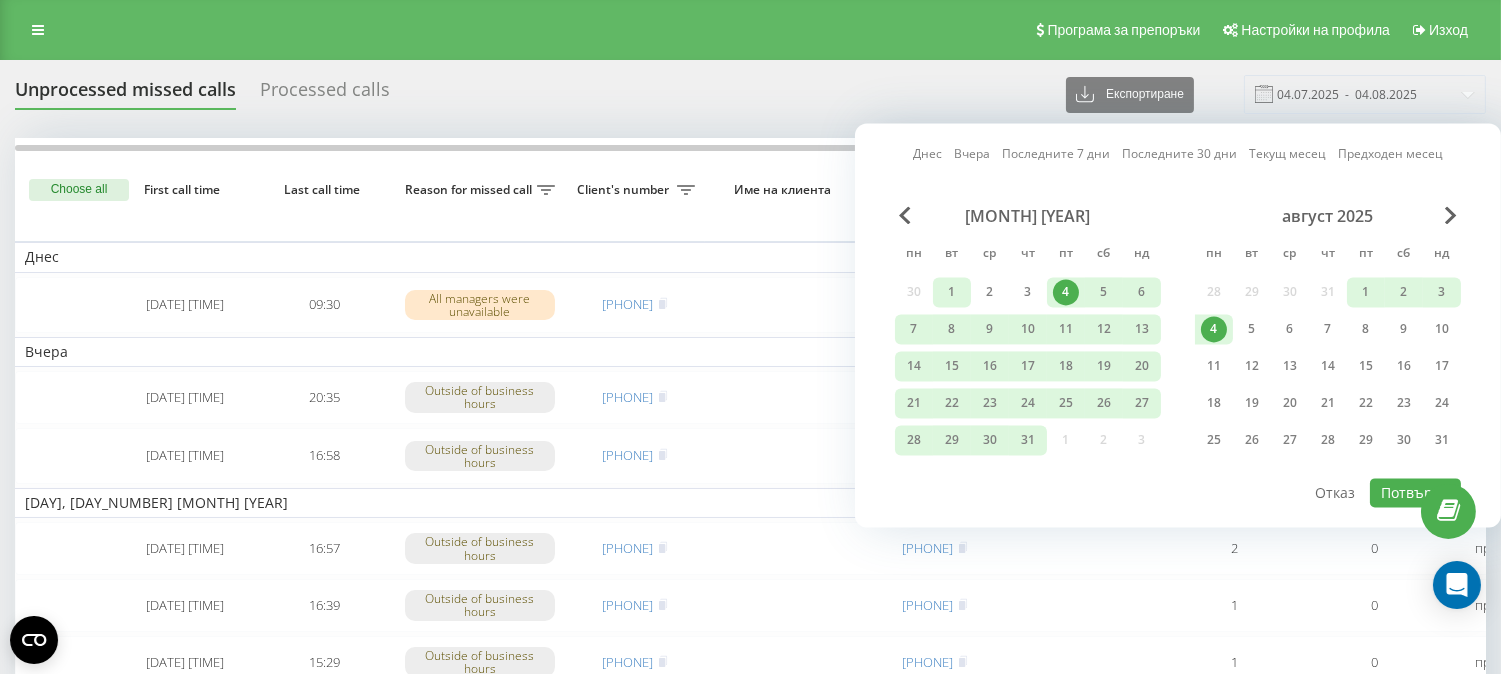 click on "1" at bounding box center [952, 292] 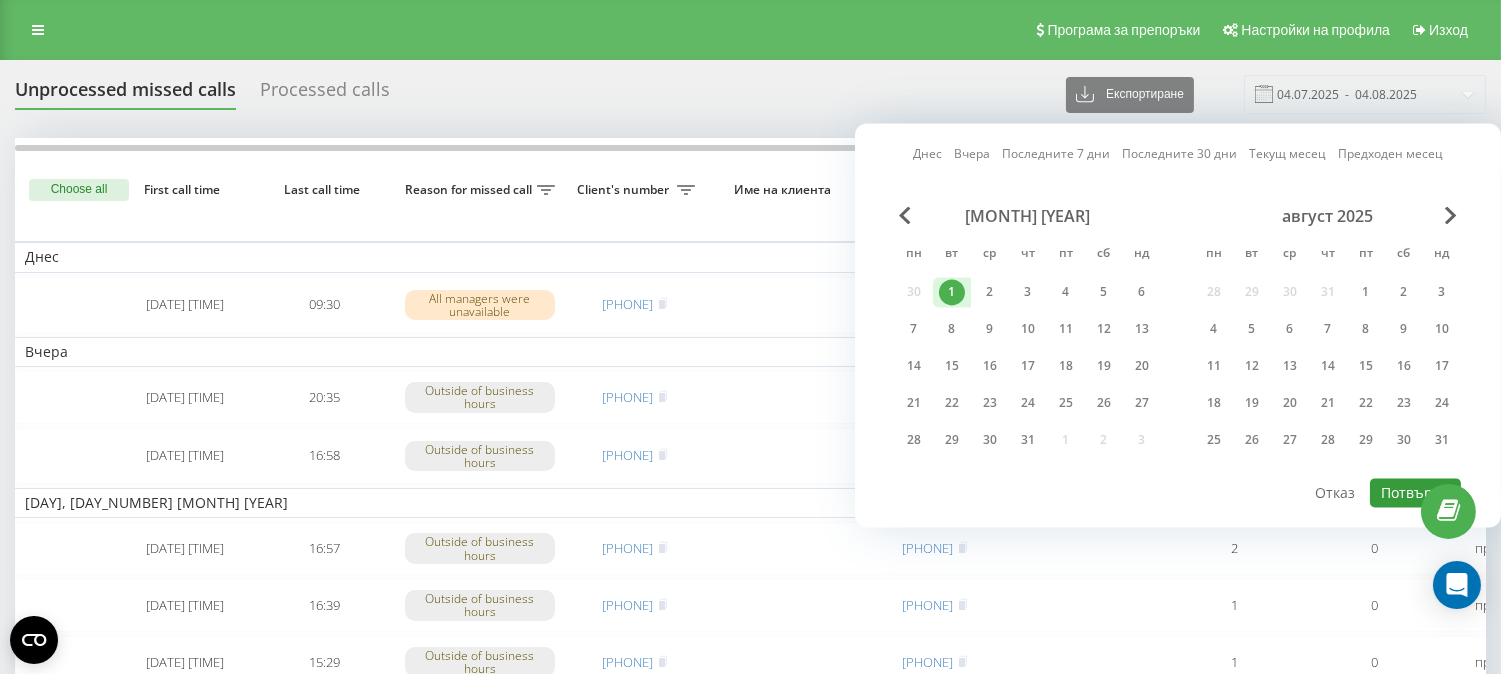 click on "Потвърди" at bounding box center (1415, 492) 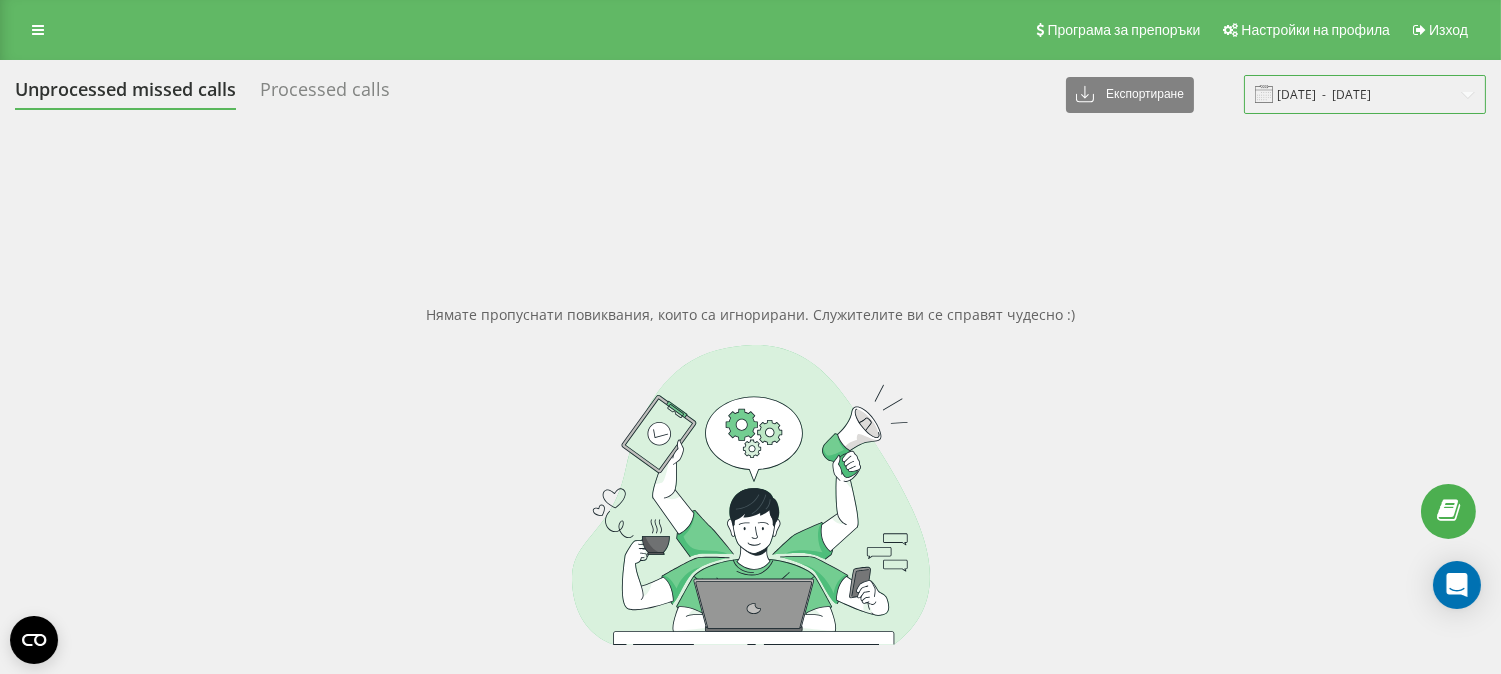 click on "01.07.2025  -  01.07.2025" at bounding box center (1365, 94) 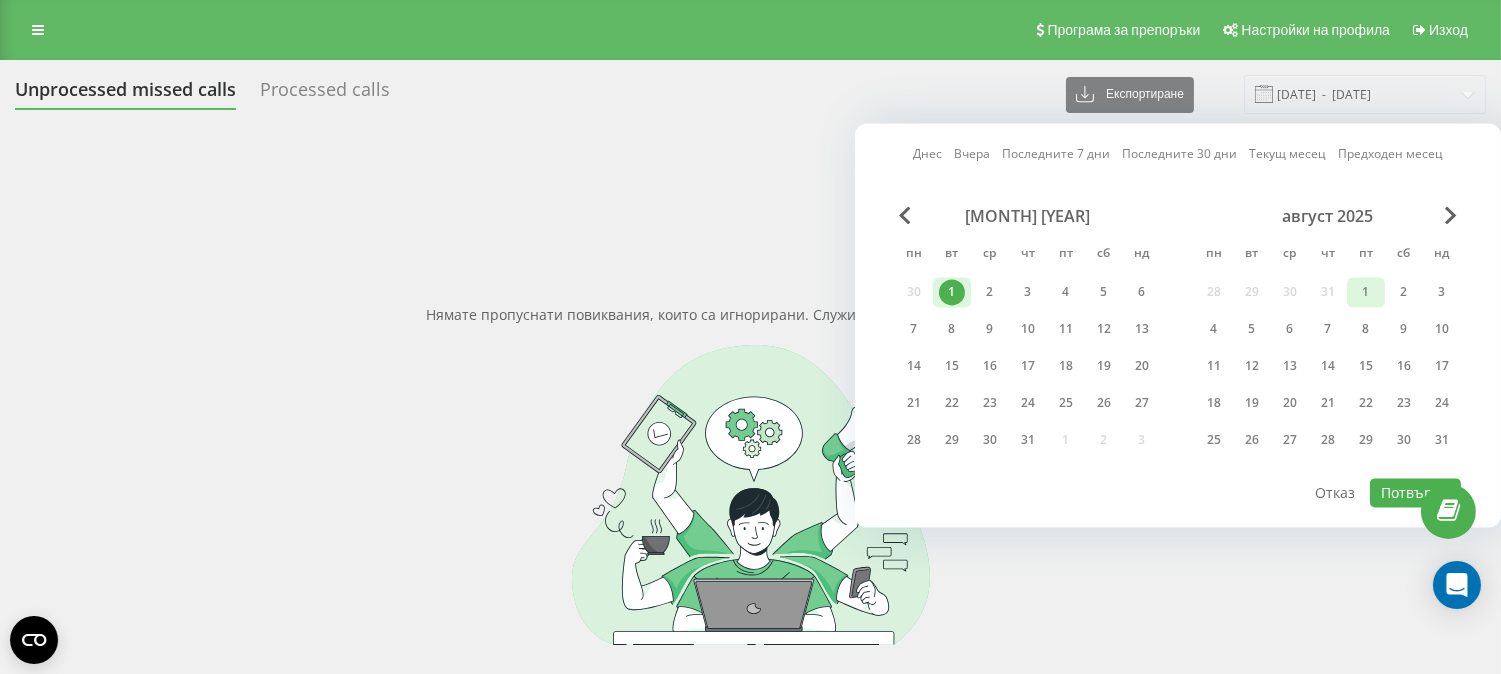 click on "1" at bounding box center [1366, 292] 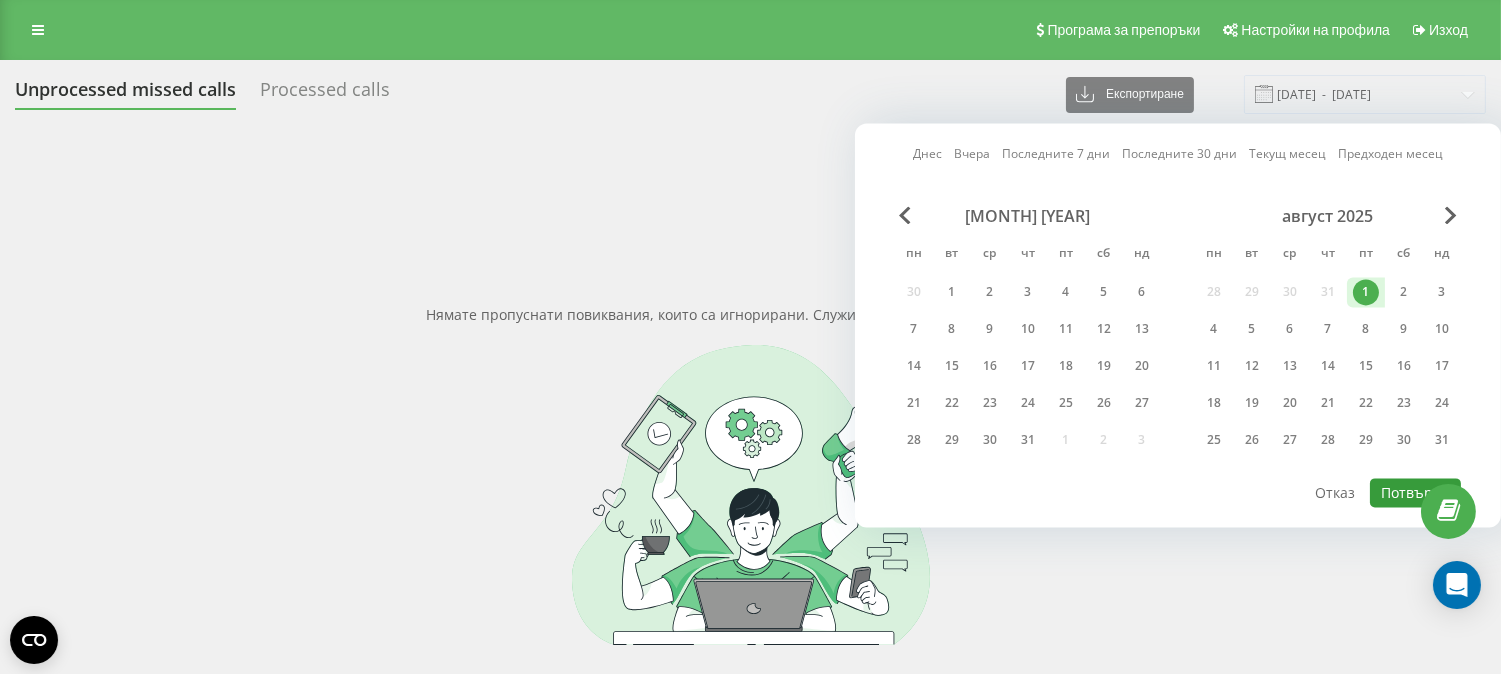 click on "Потвърди" at bounding box center (1415, 492) 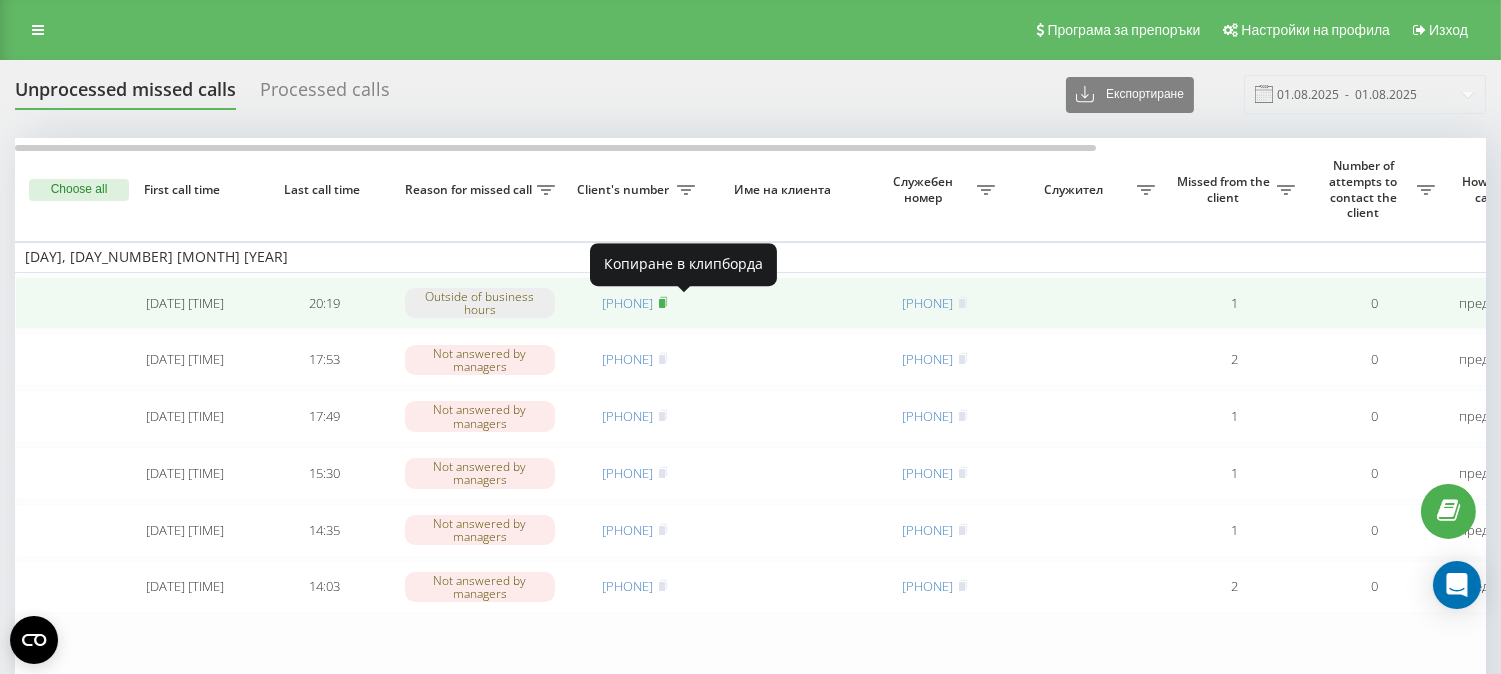 click 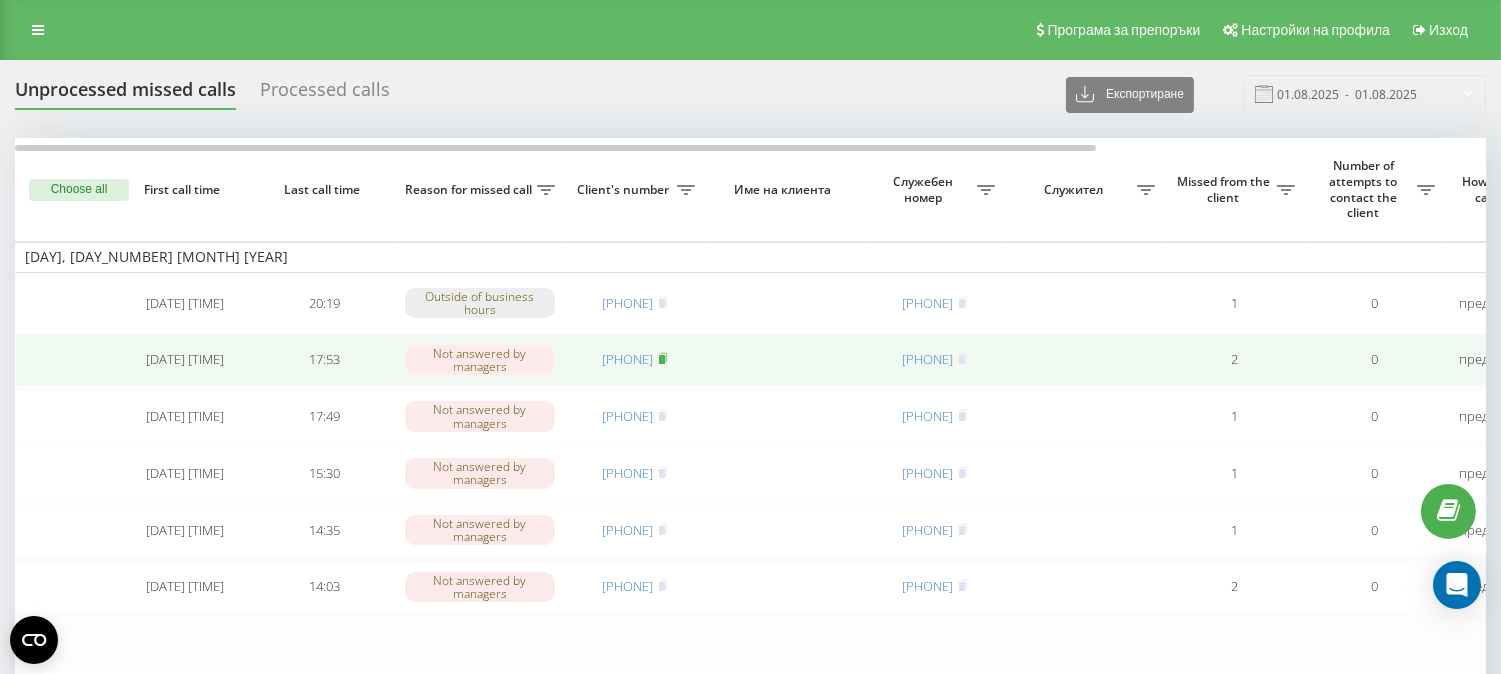 click 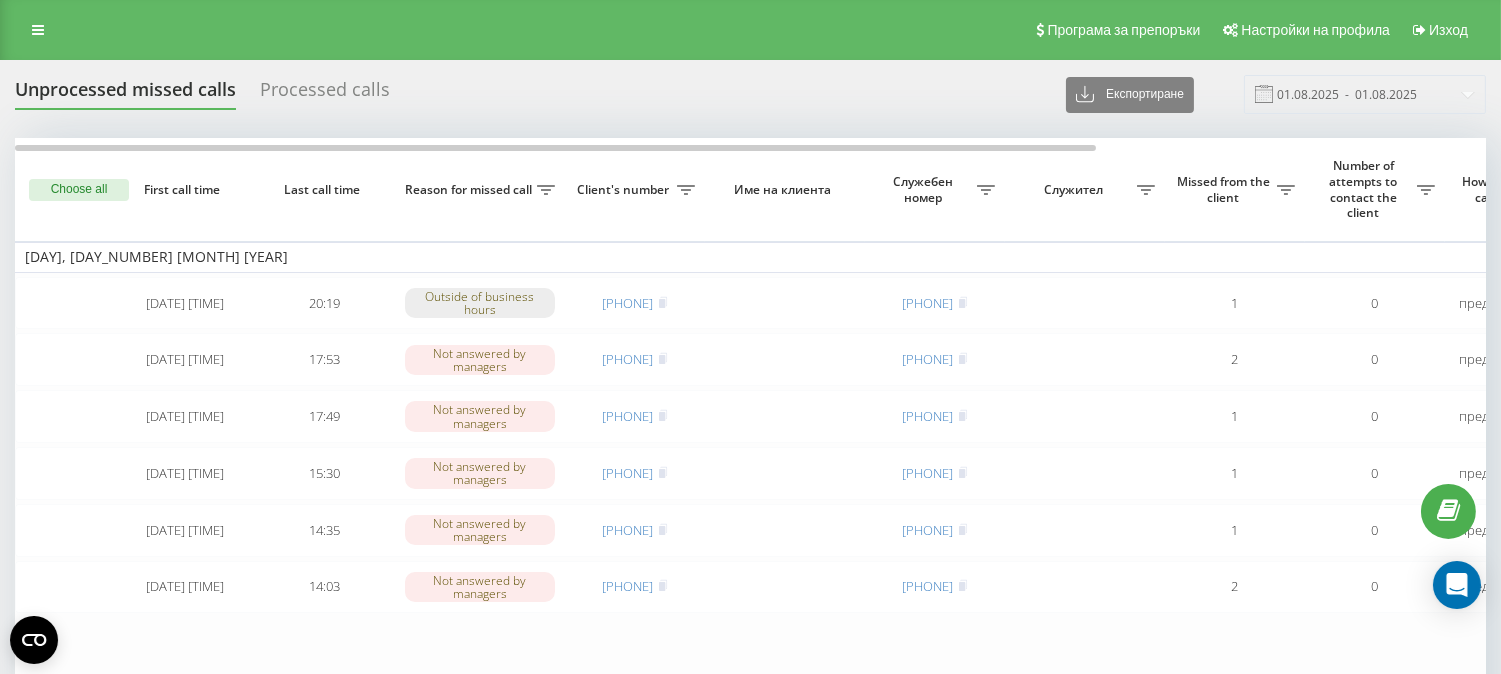 click on "Choose all" at bounding box center [79, 190] 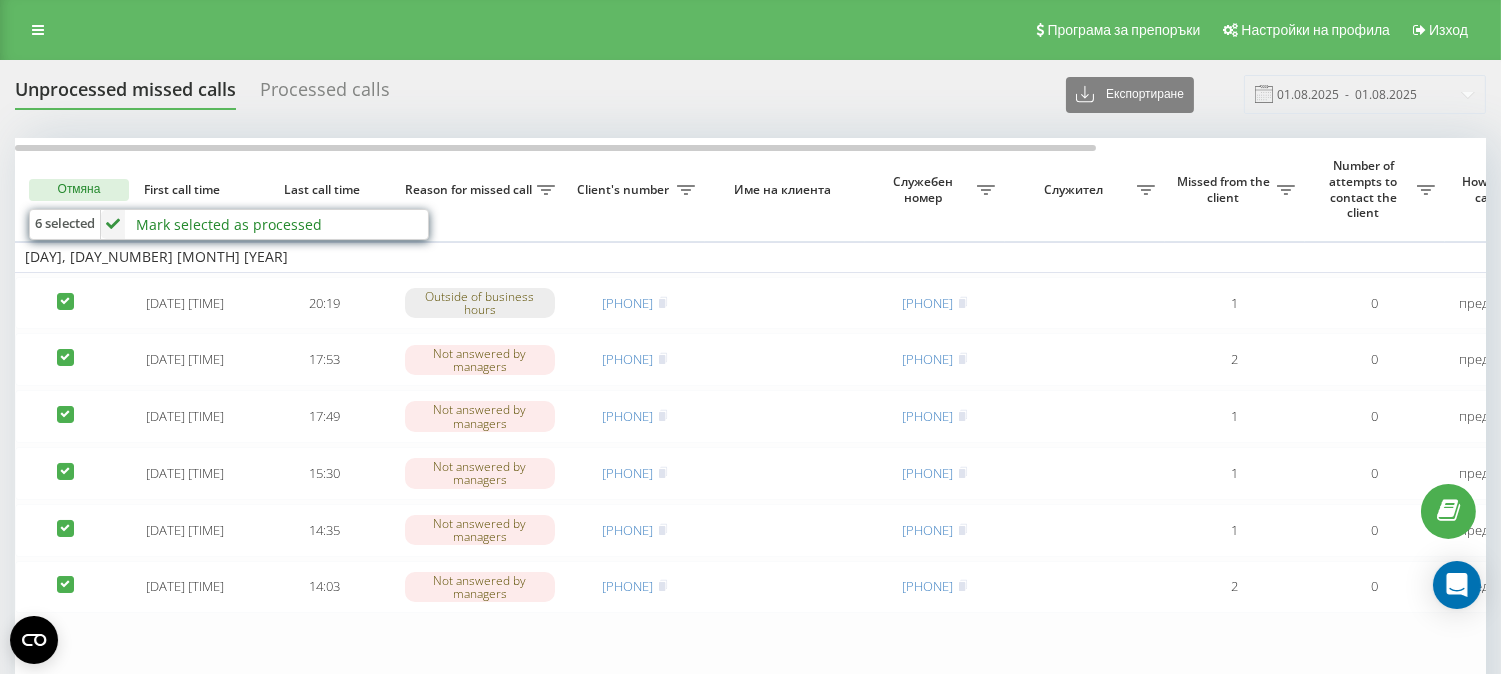 click on "Mark selected as processed" at bounding box center (229, 224) 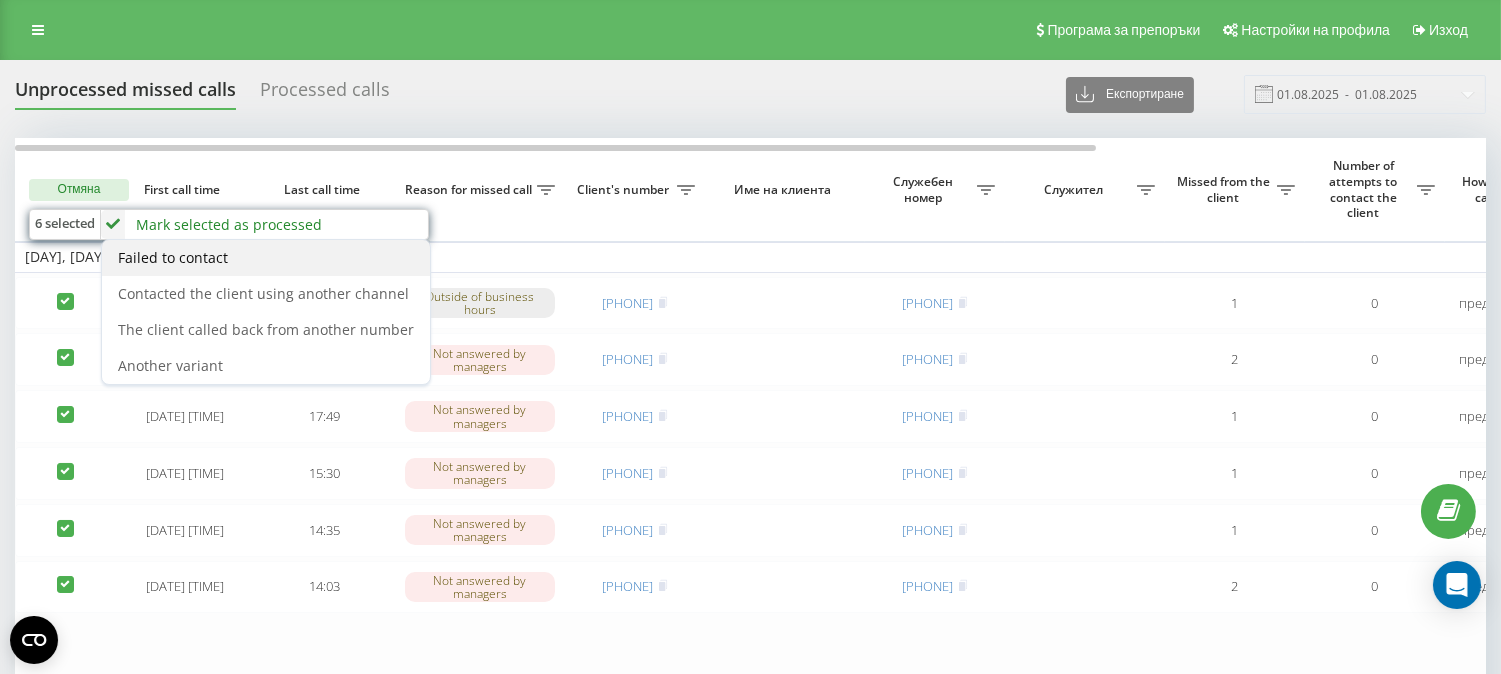 click on "Failed to contact" at bounding box center [173, 257] 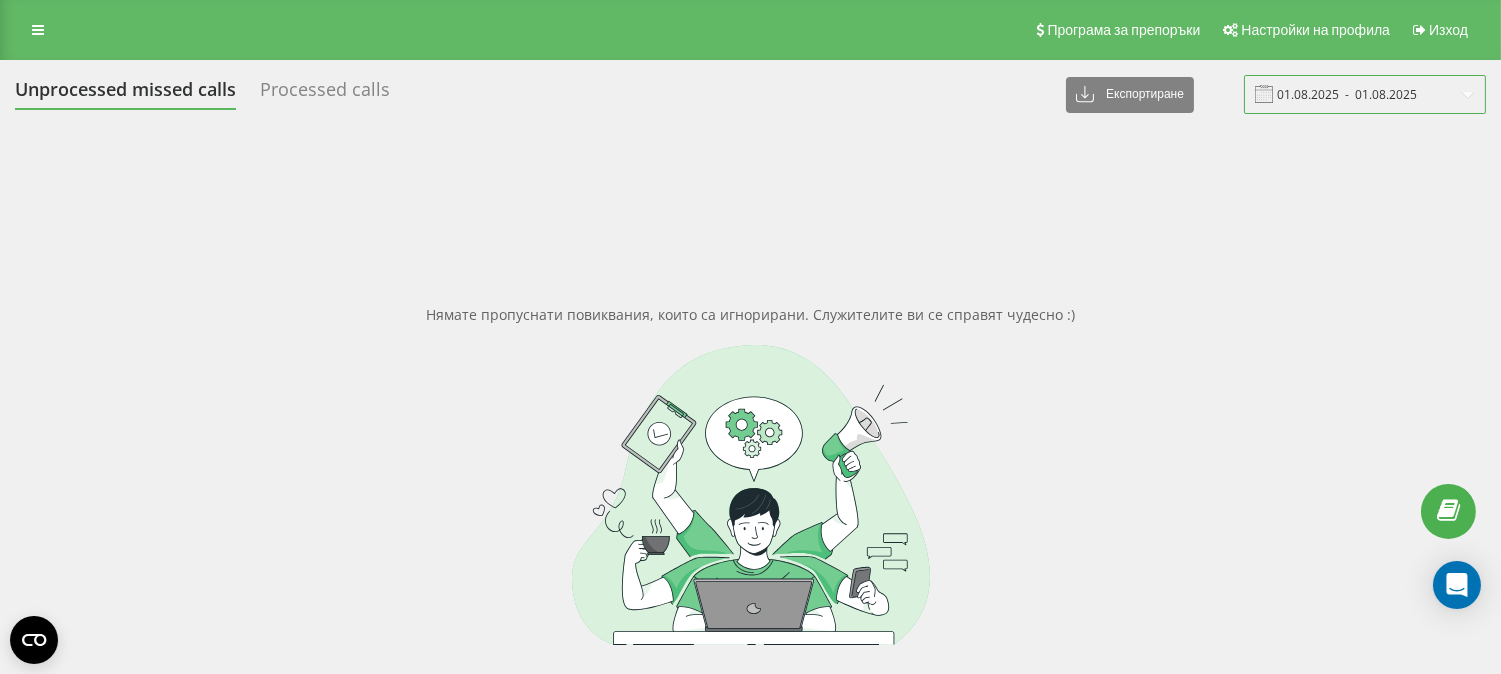 click on "01.08.2025  -  01.08.2025" at bounding box center (1365, 94) 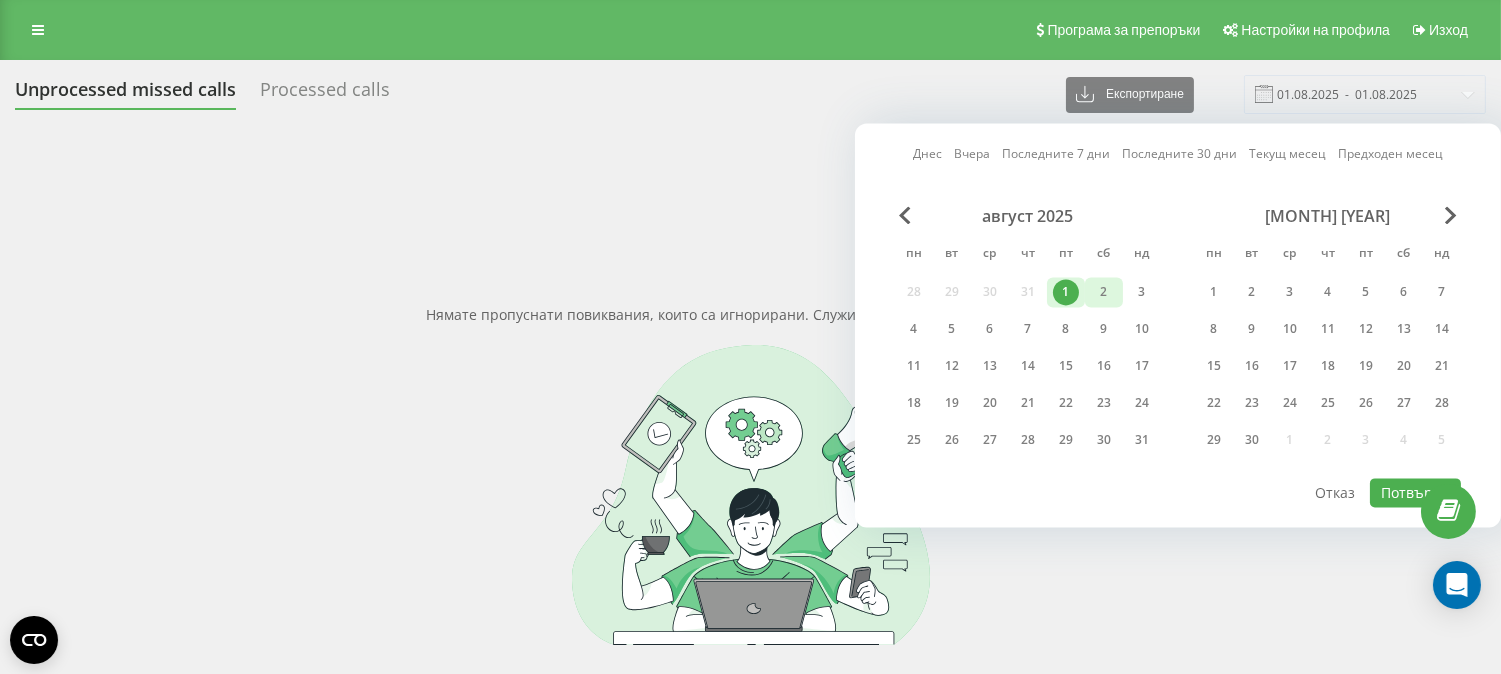 click on "2" at bounding box center (1104, 292) 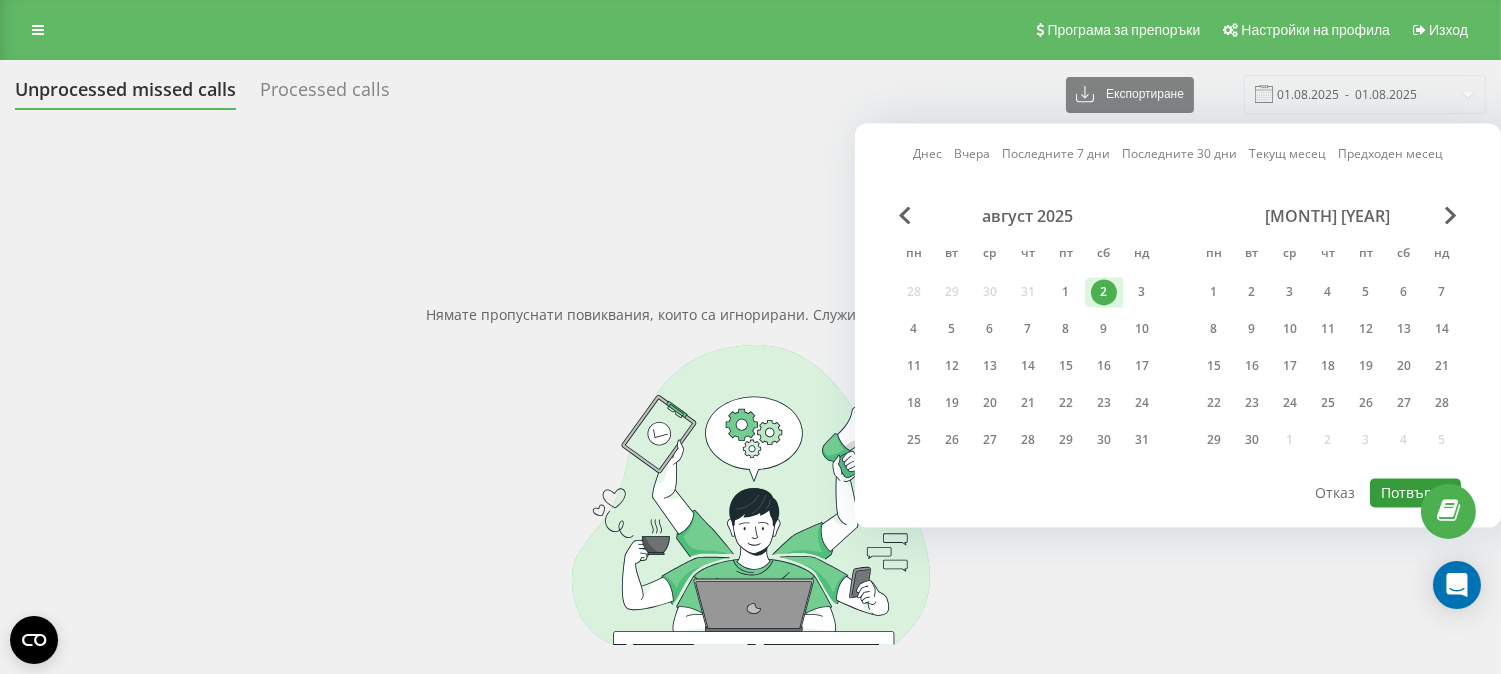 click on "Потвърди" at bounding box center (1415, 492) 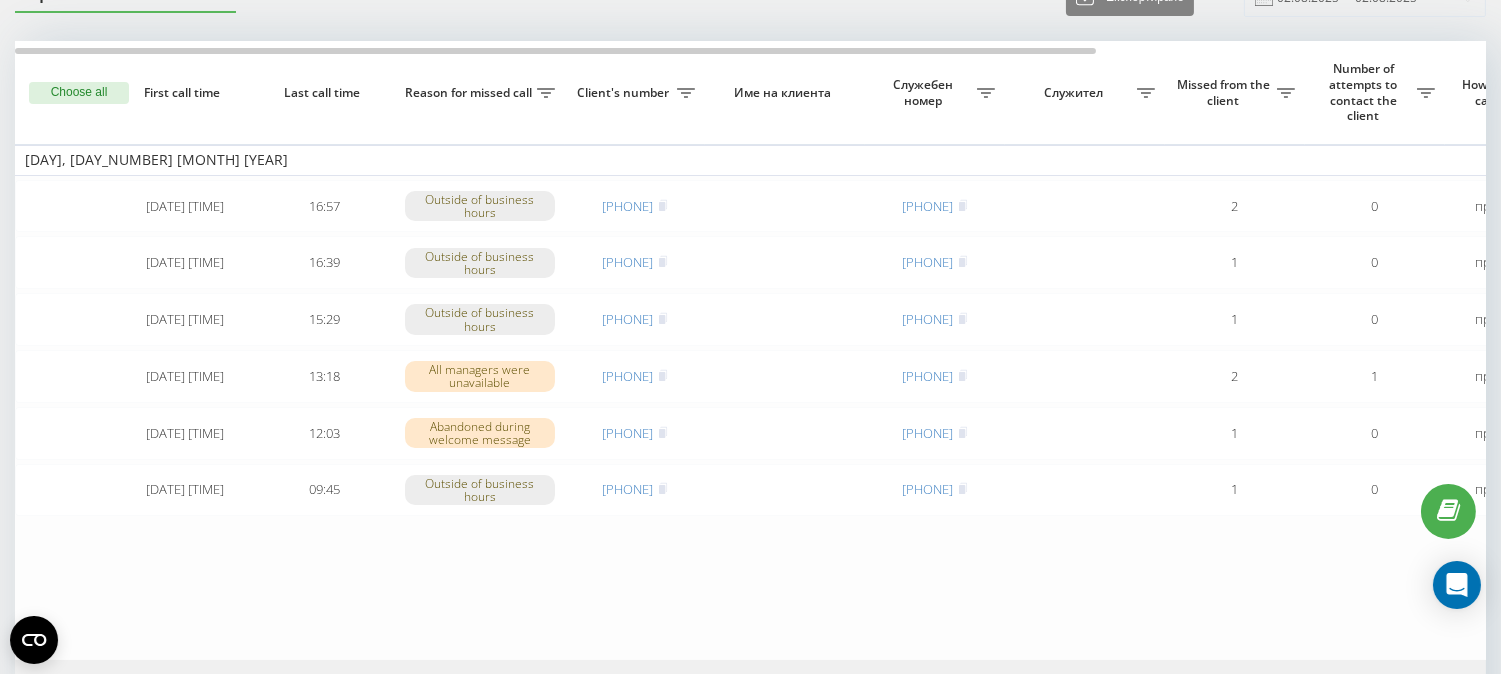 scroll, scrollTop: 132, scrollLeft: 0, axis: vertical 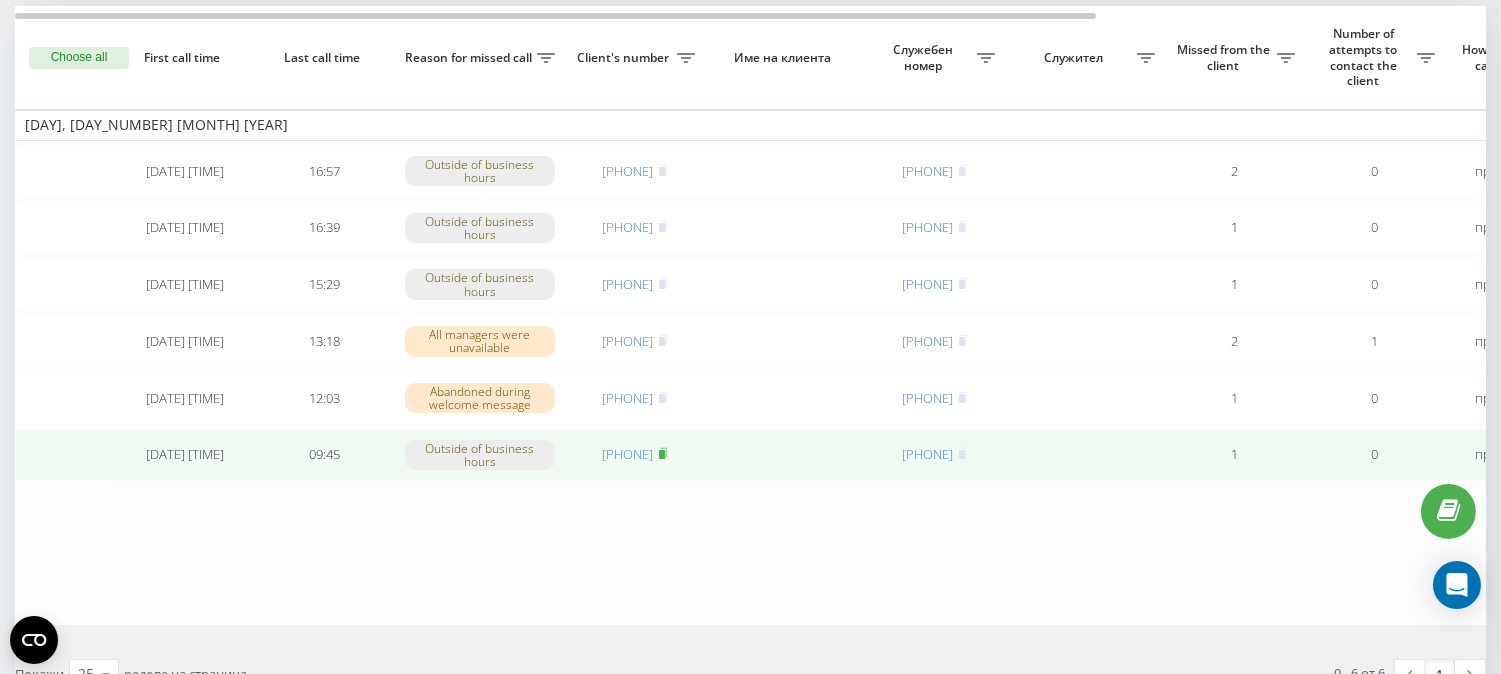 click 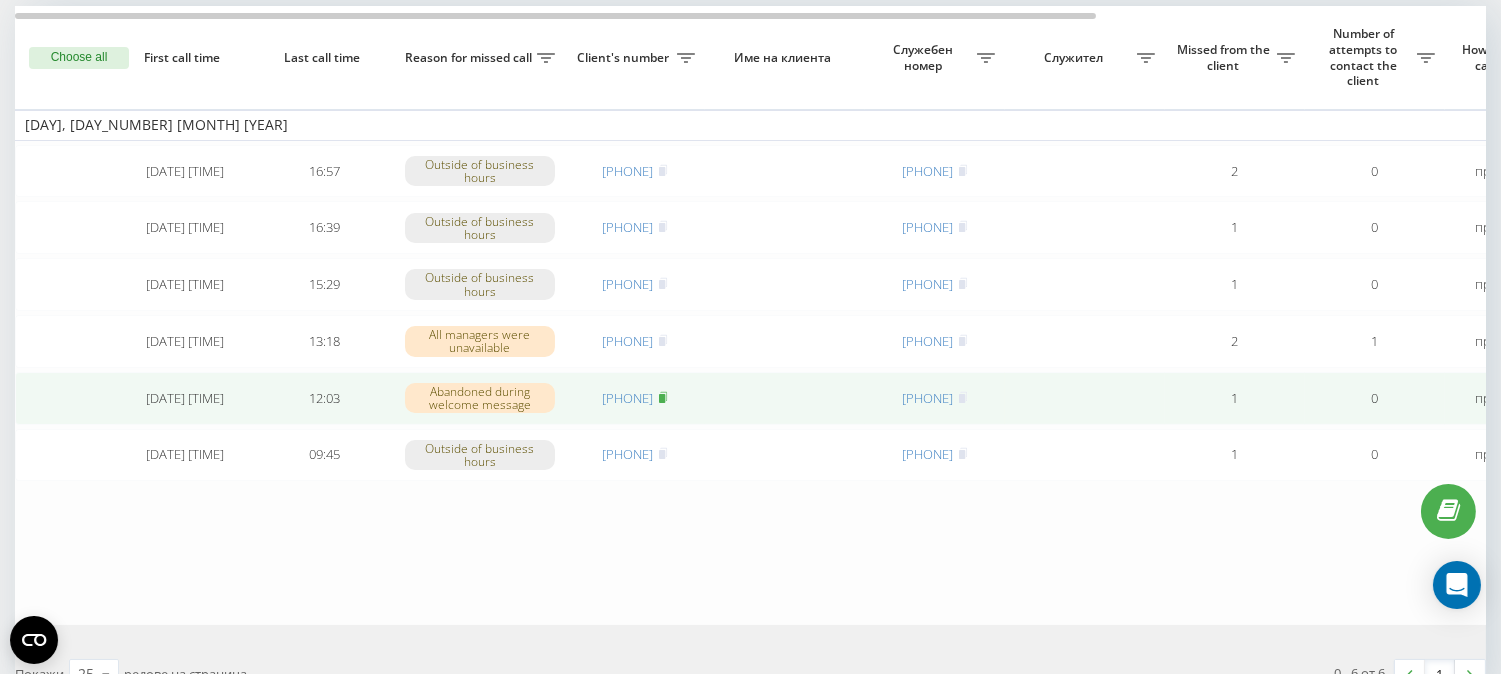 click 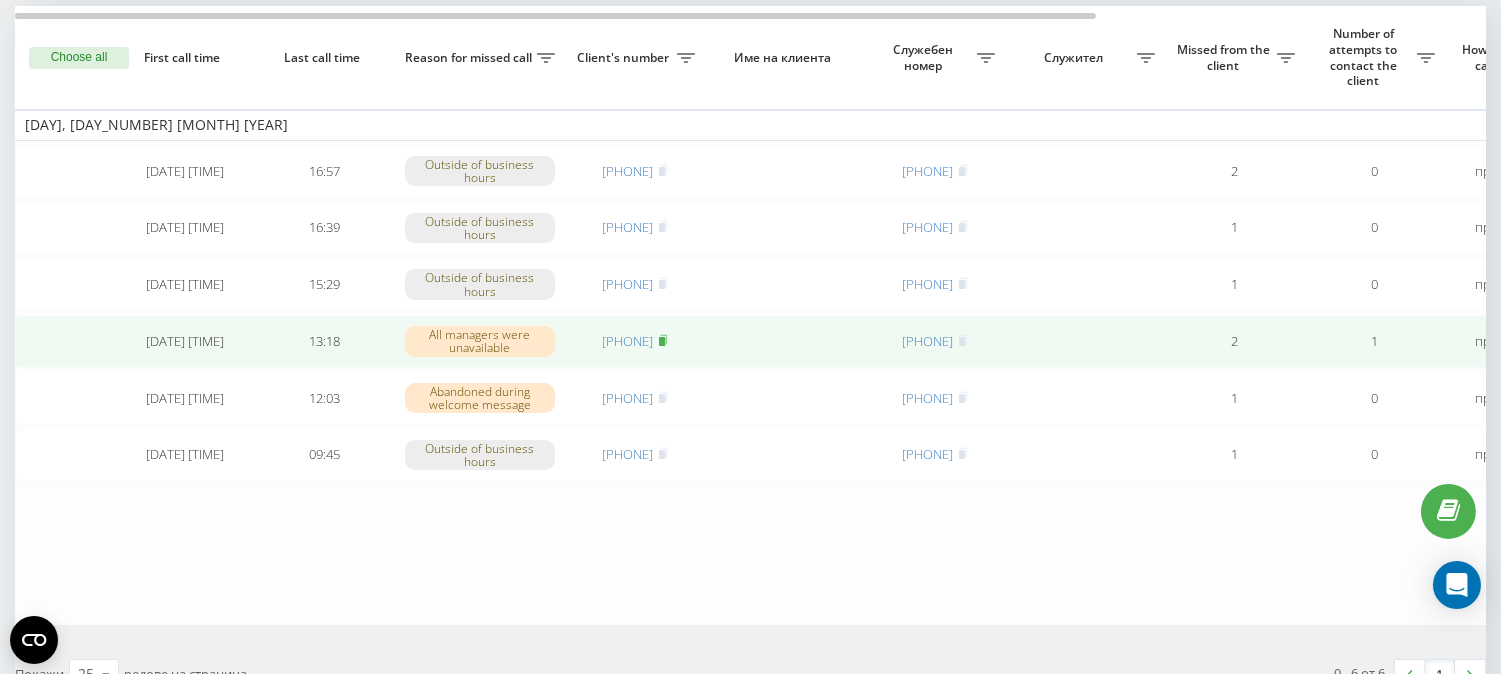 click 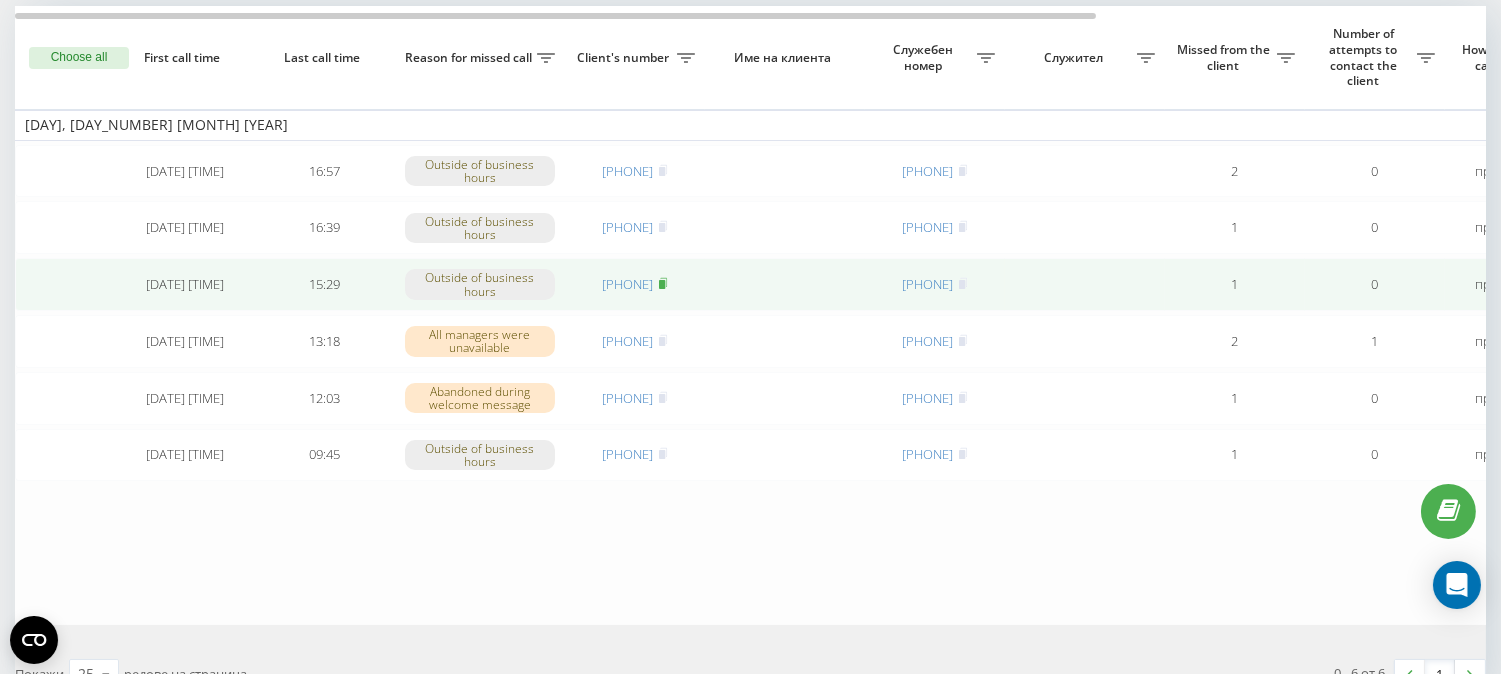 click 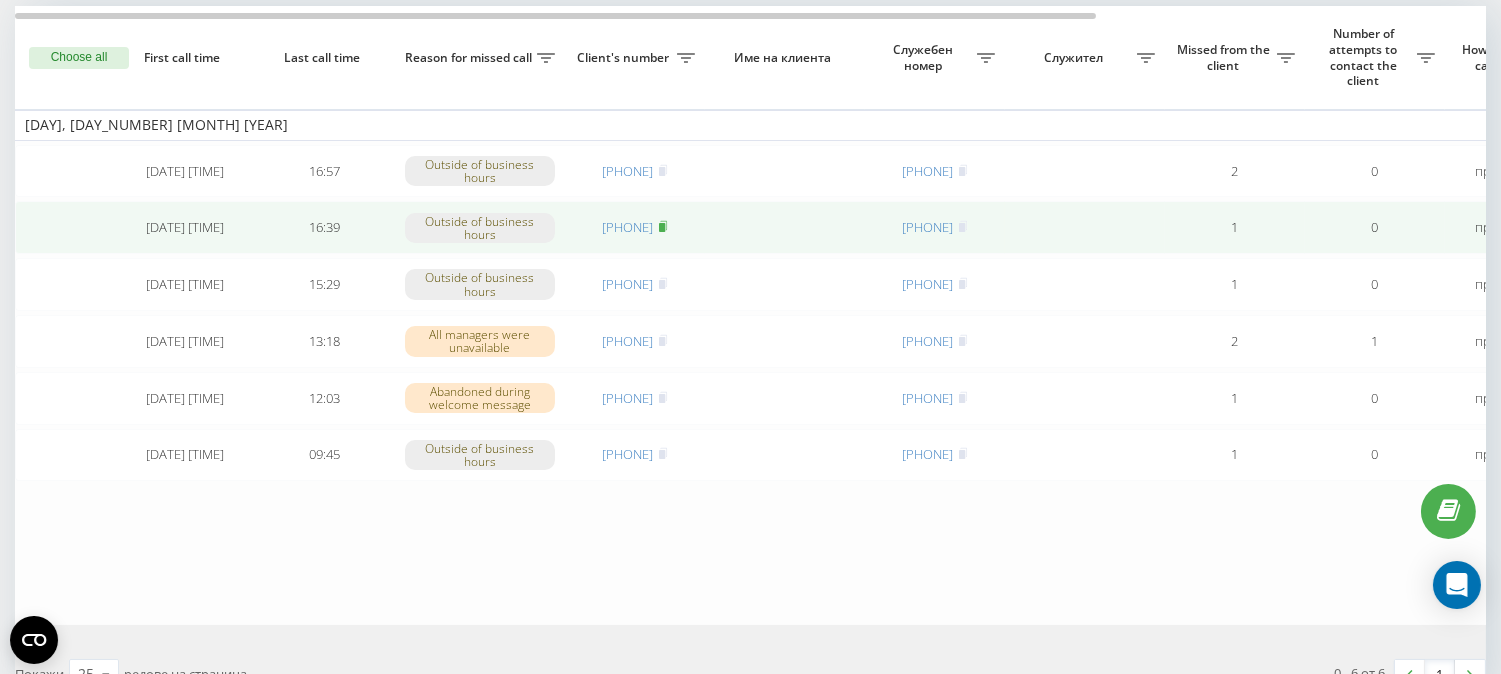 click 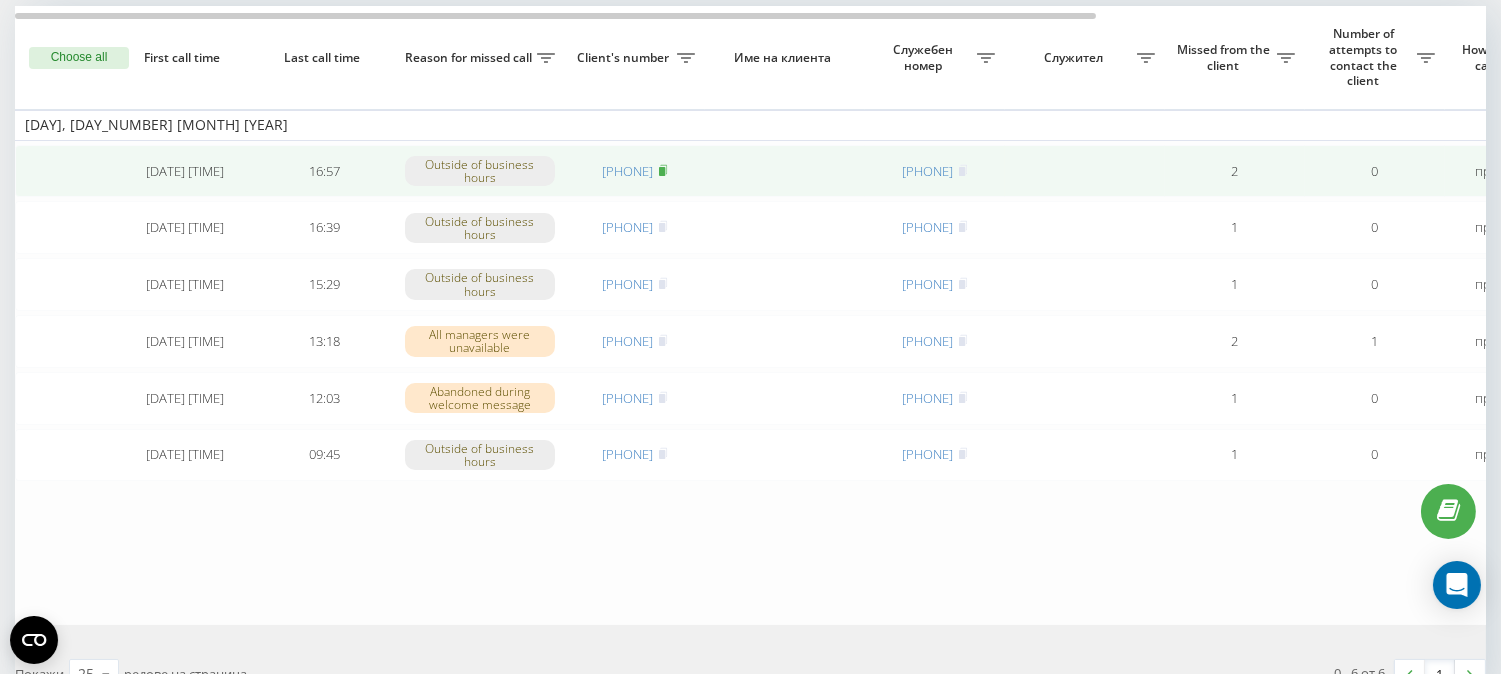 click 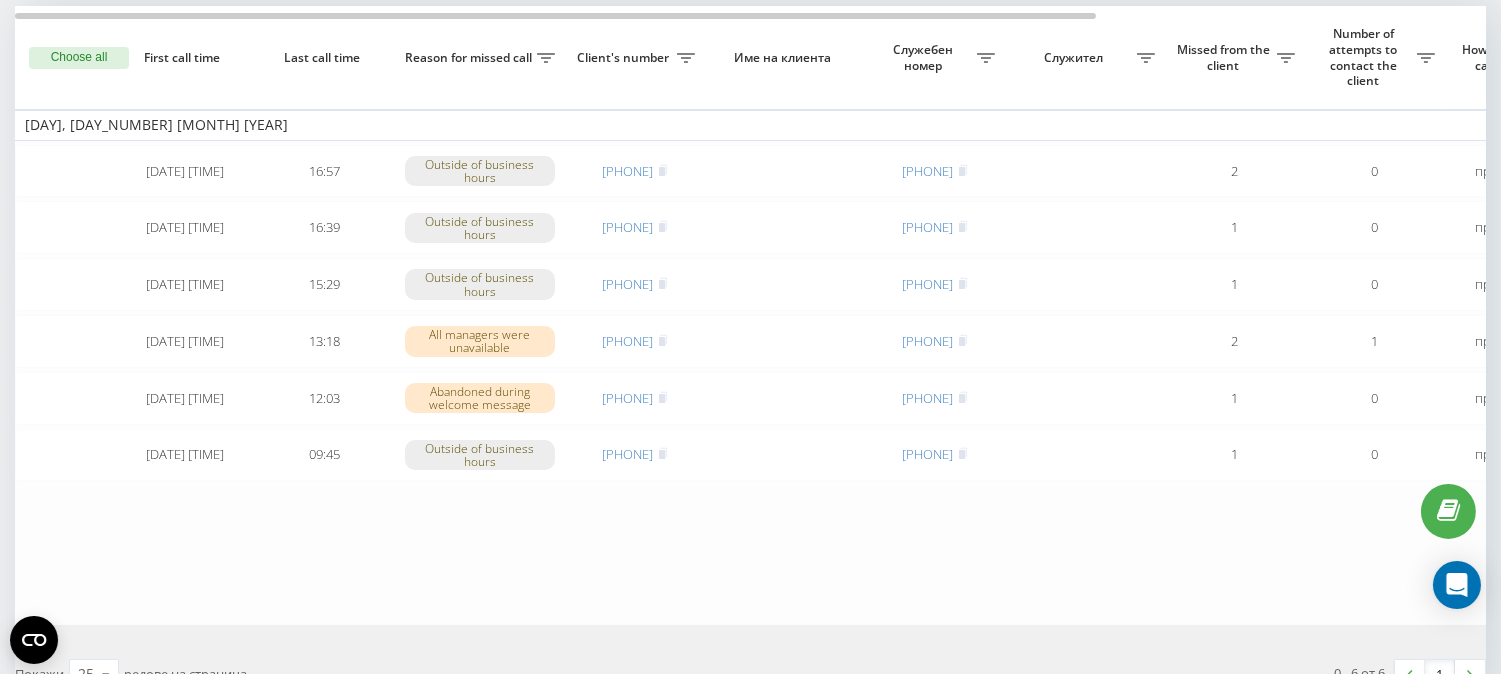click on "Choose all" at bounding box center [79, 58] 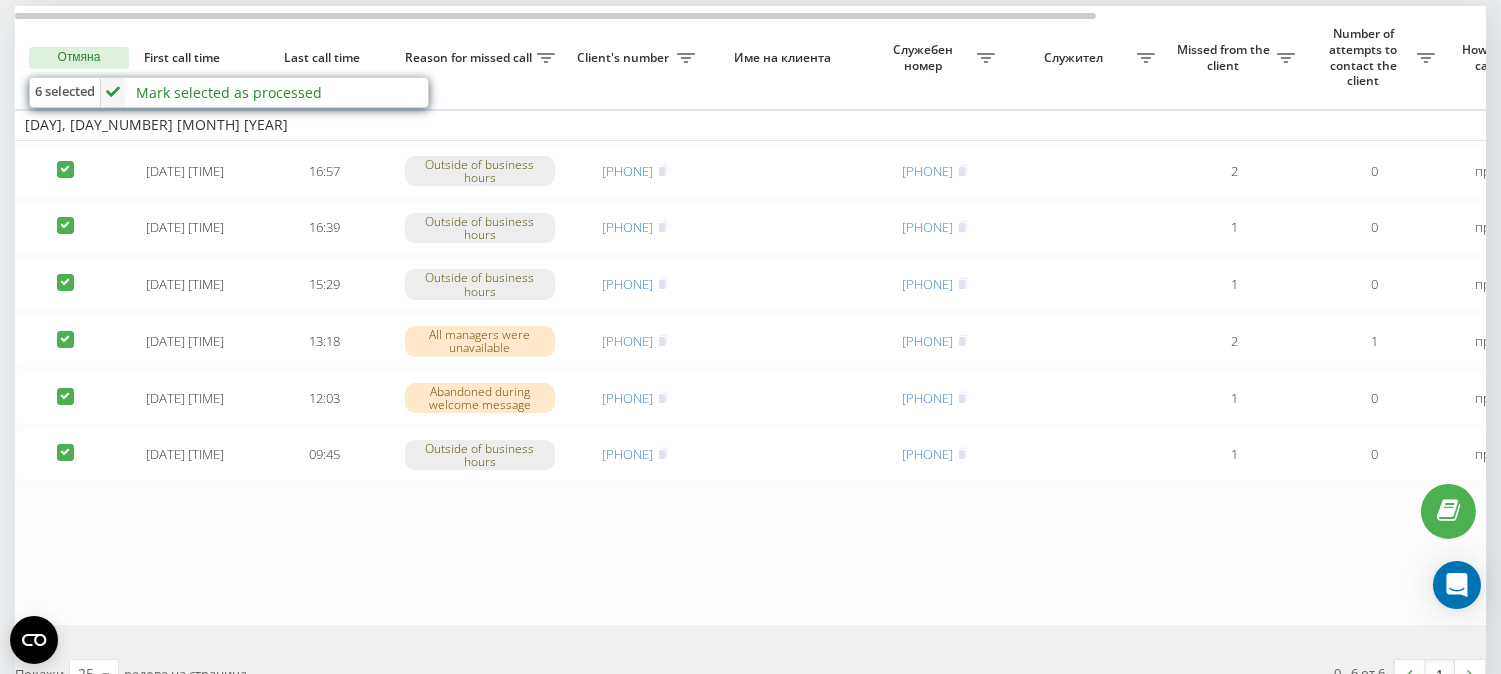 click on "Mark selected as processed" at bounding box center (229, 92) 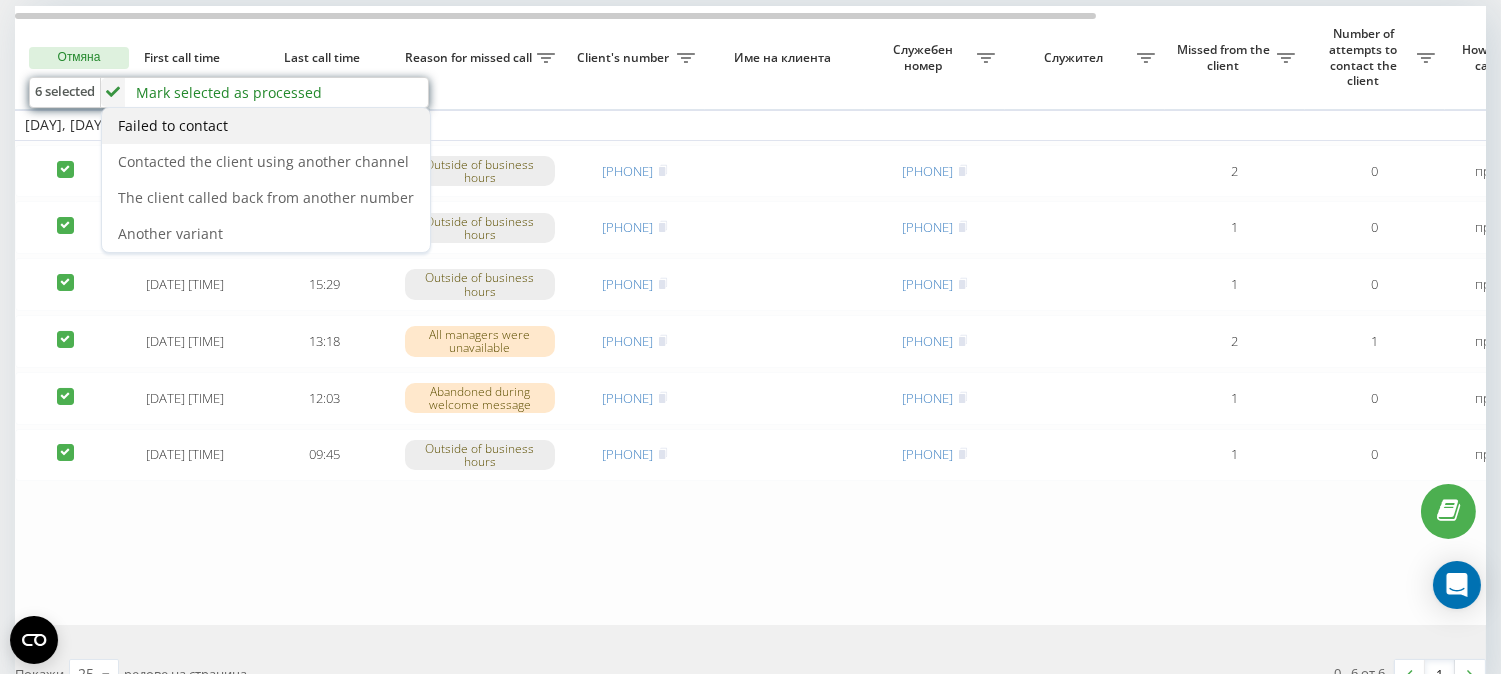 click on "Failed to contact" at bounding box center [266, 126] 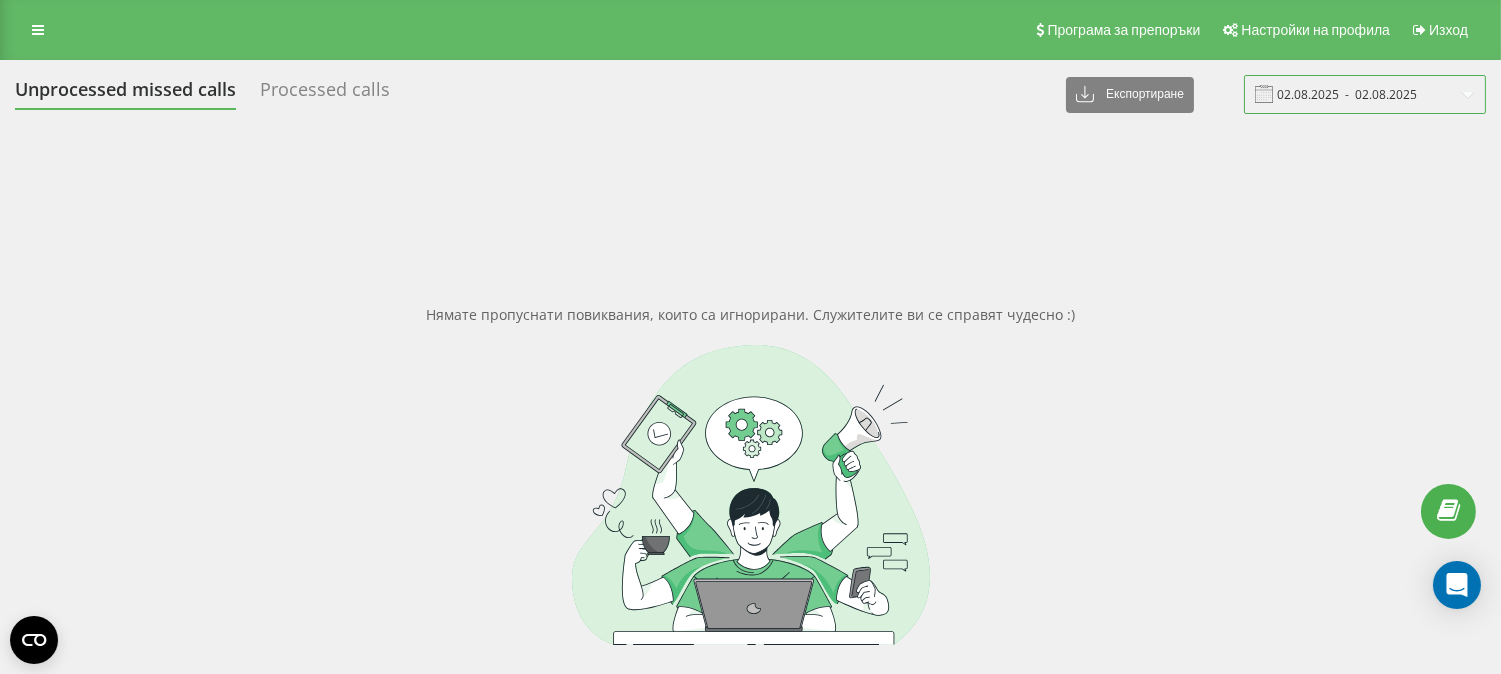 click on "02.08.2025  -  02.08.2025" at bounding box center (1365, 94) 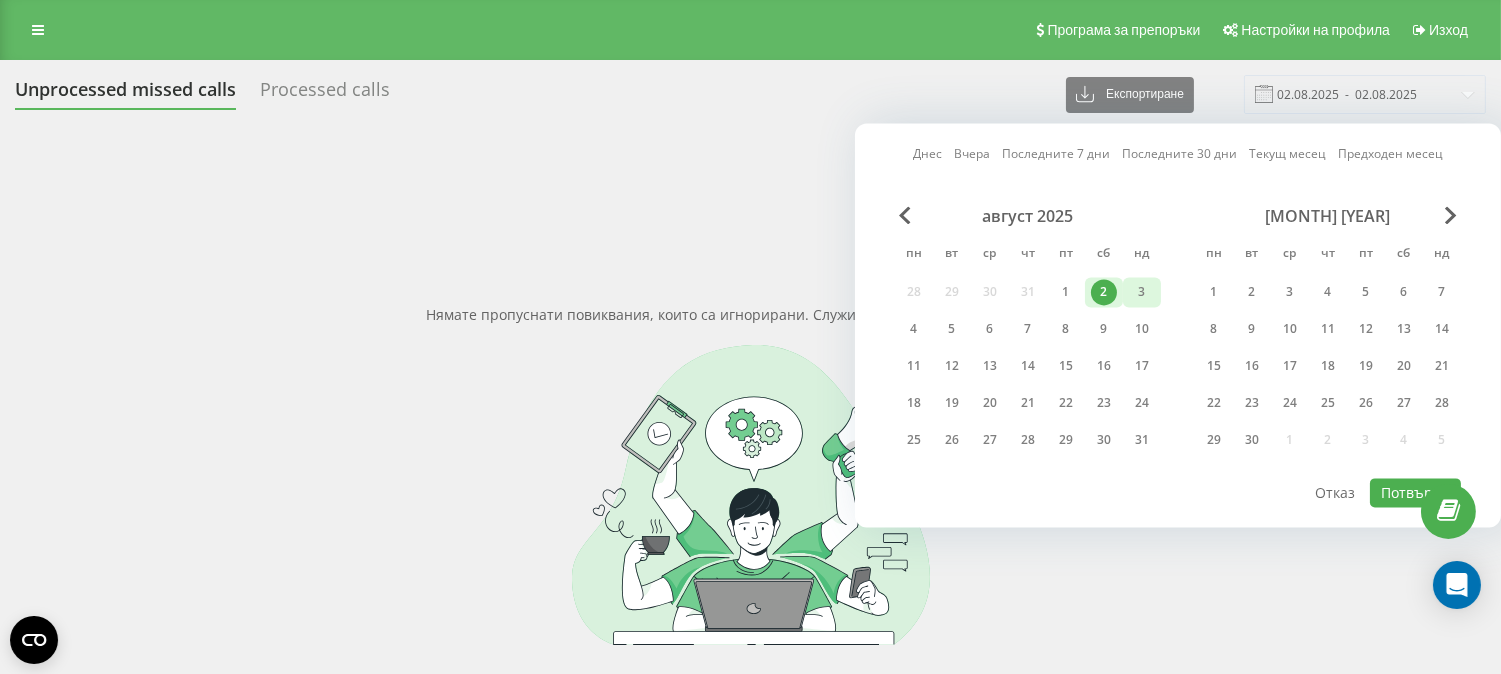 click on "3" at bounding box center (1142, 292) 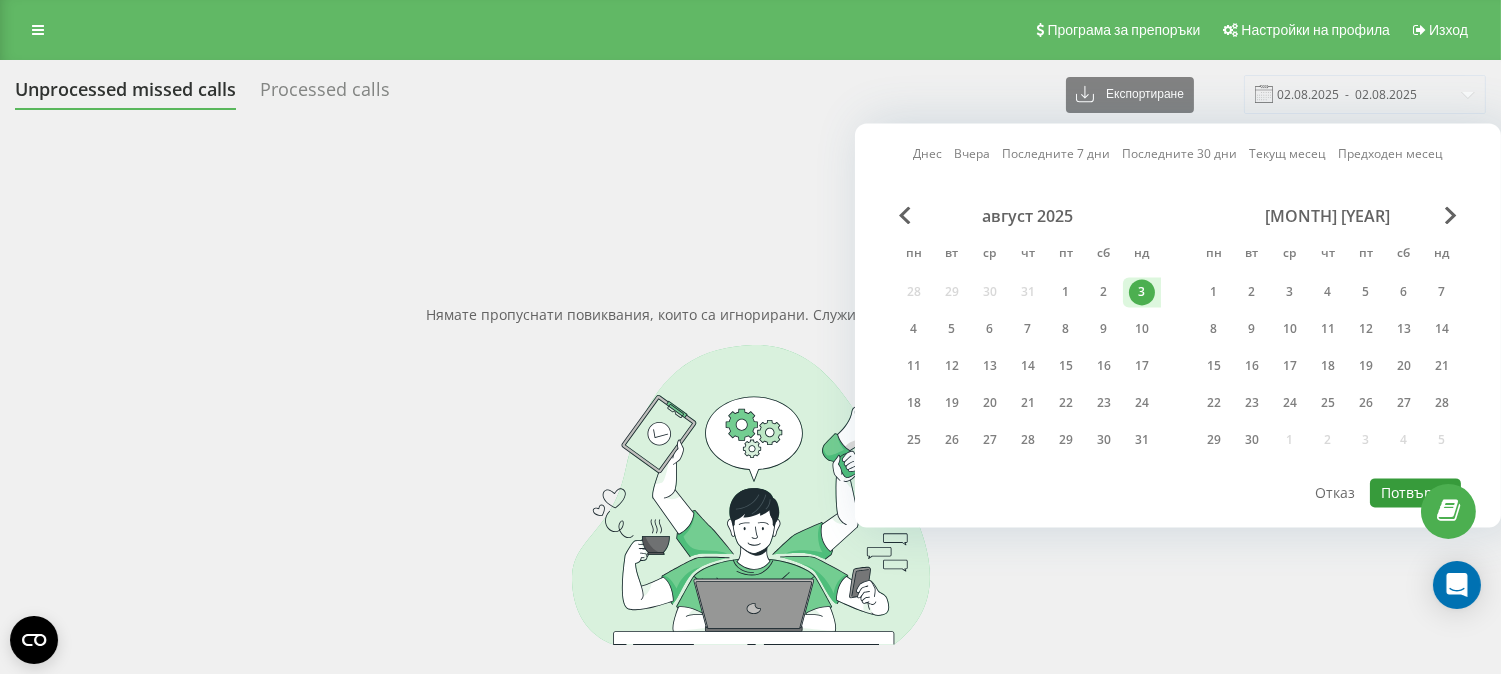 click on "Потвърди" at bounding box center [1415, 492] 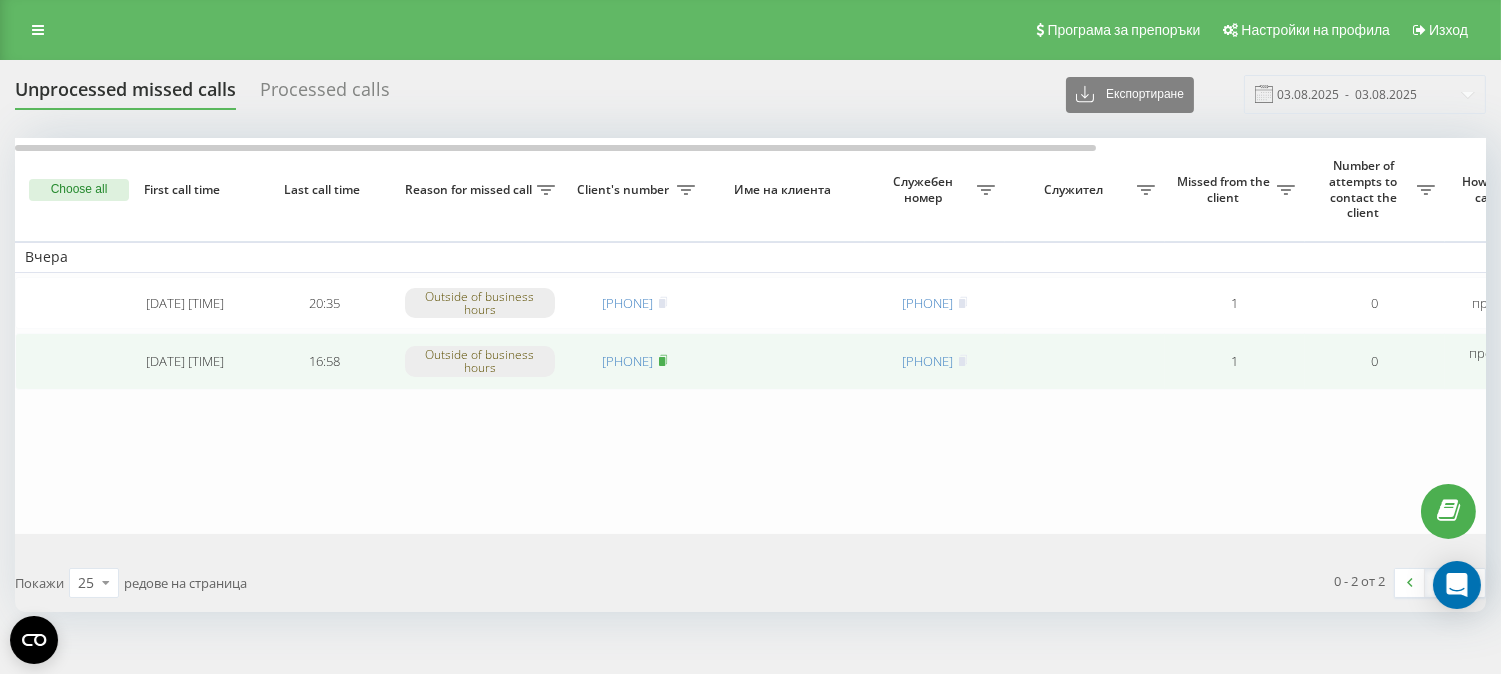 click 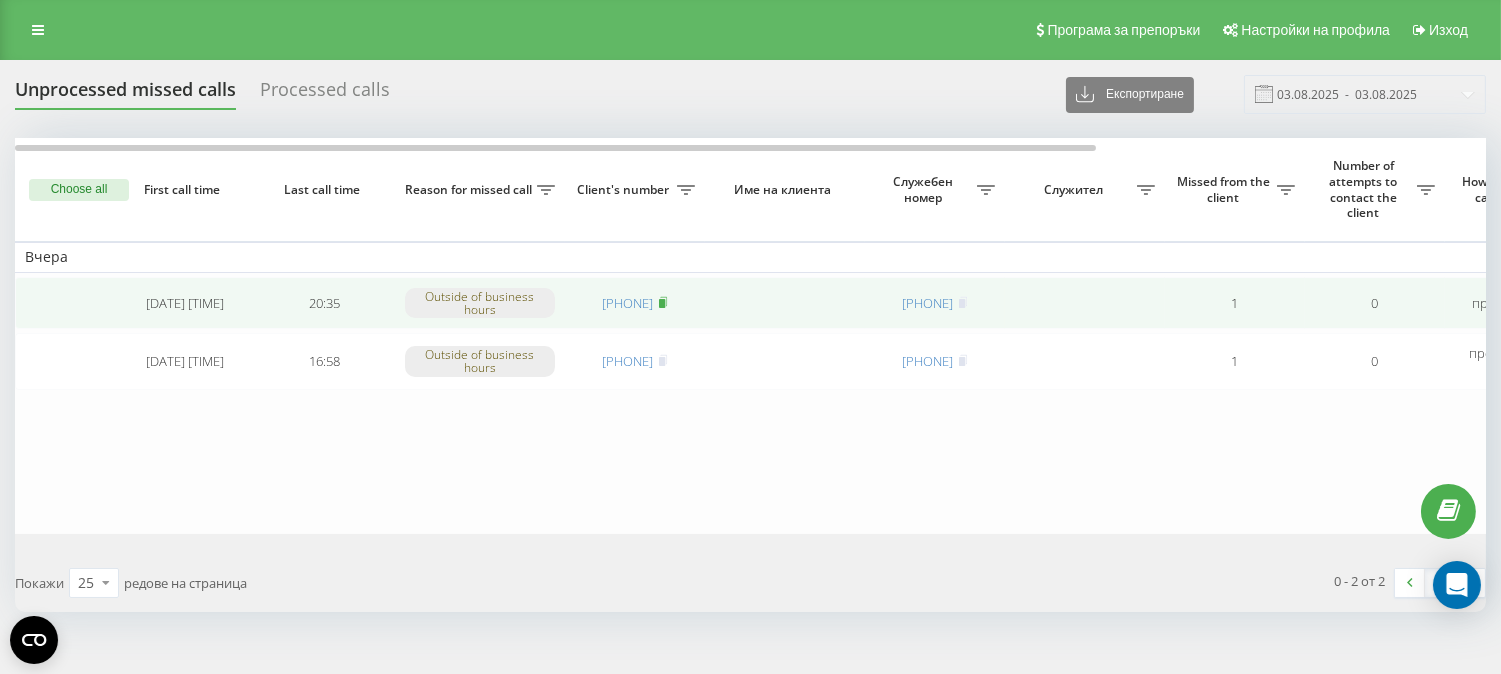 click 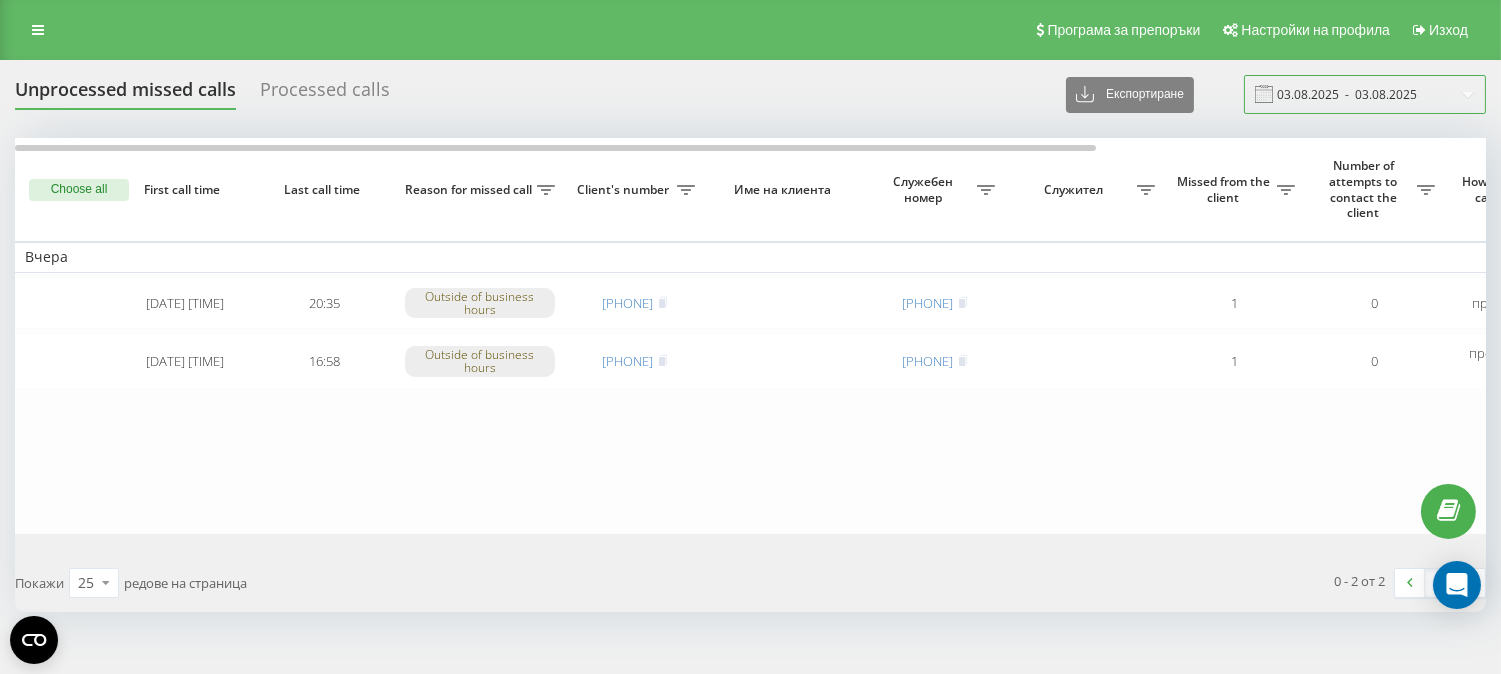 click on "03.08.2025  -  03.08.2025" at bounding box center (1365, 94) 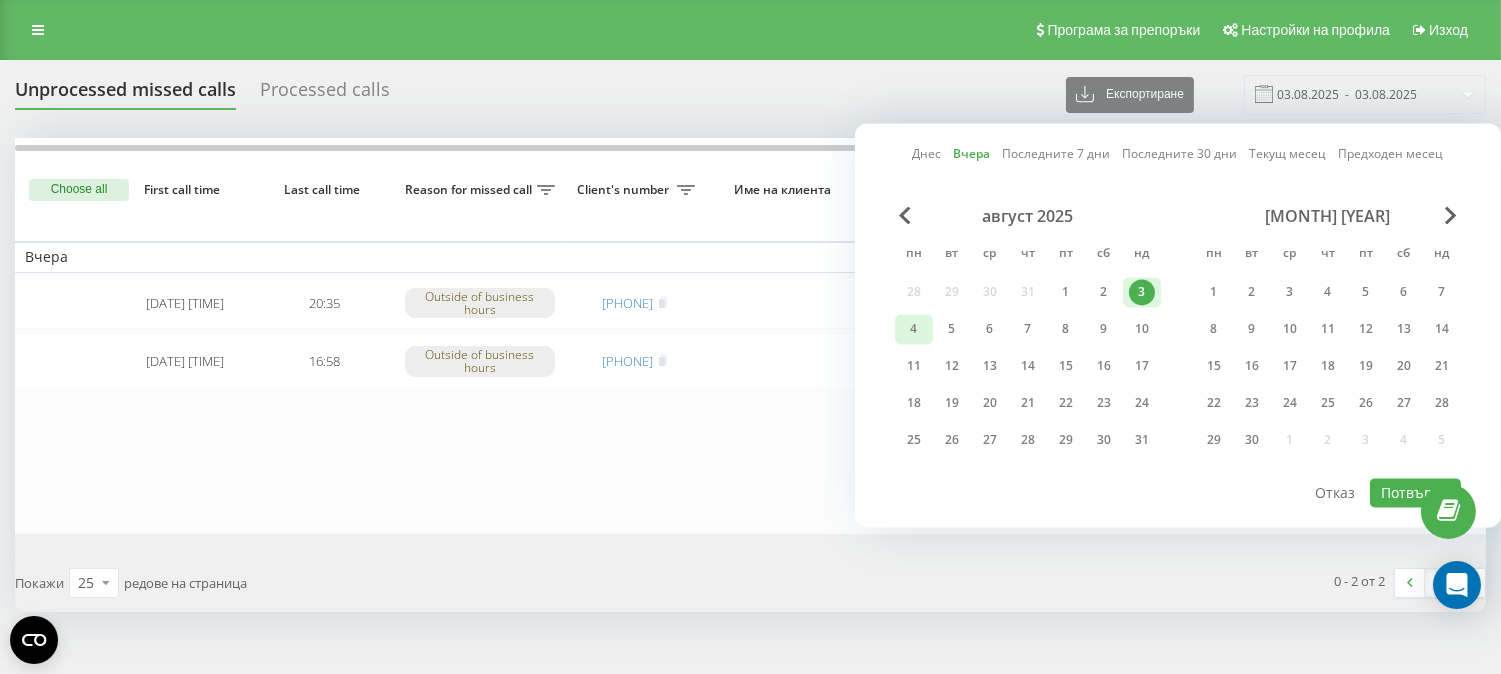 click on "4" at bounding box center (914, 329) 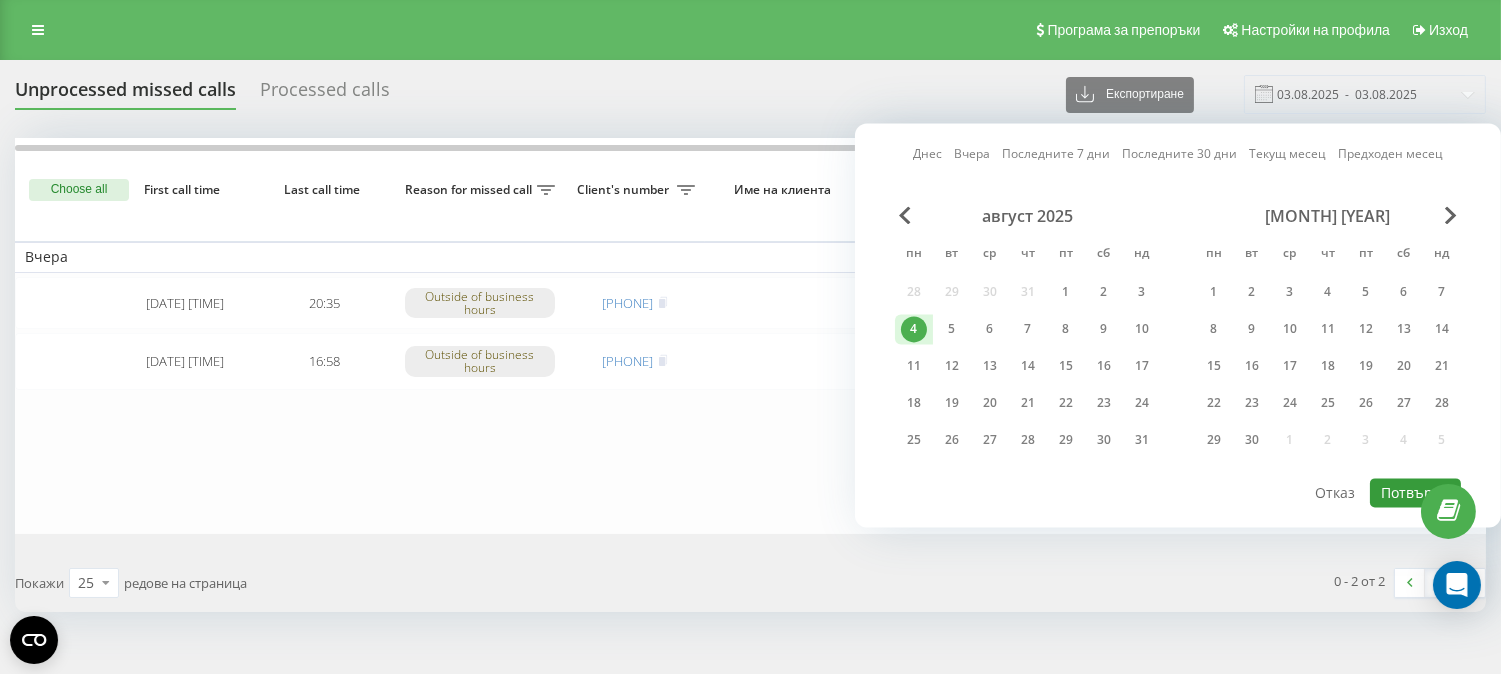 click on "Потвърди" at bounding box center (1415, 492) 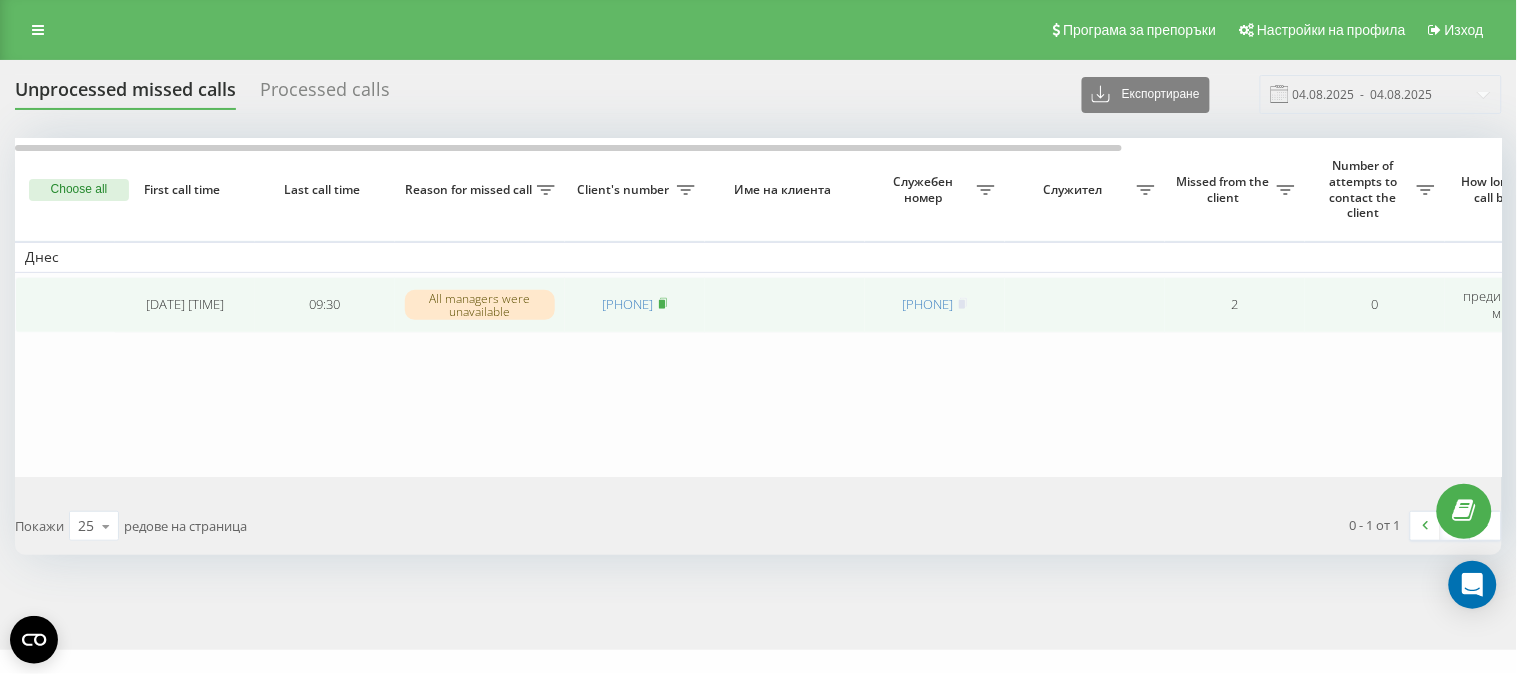 click 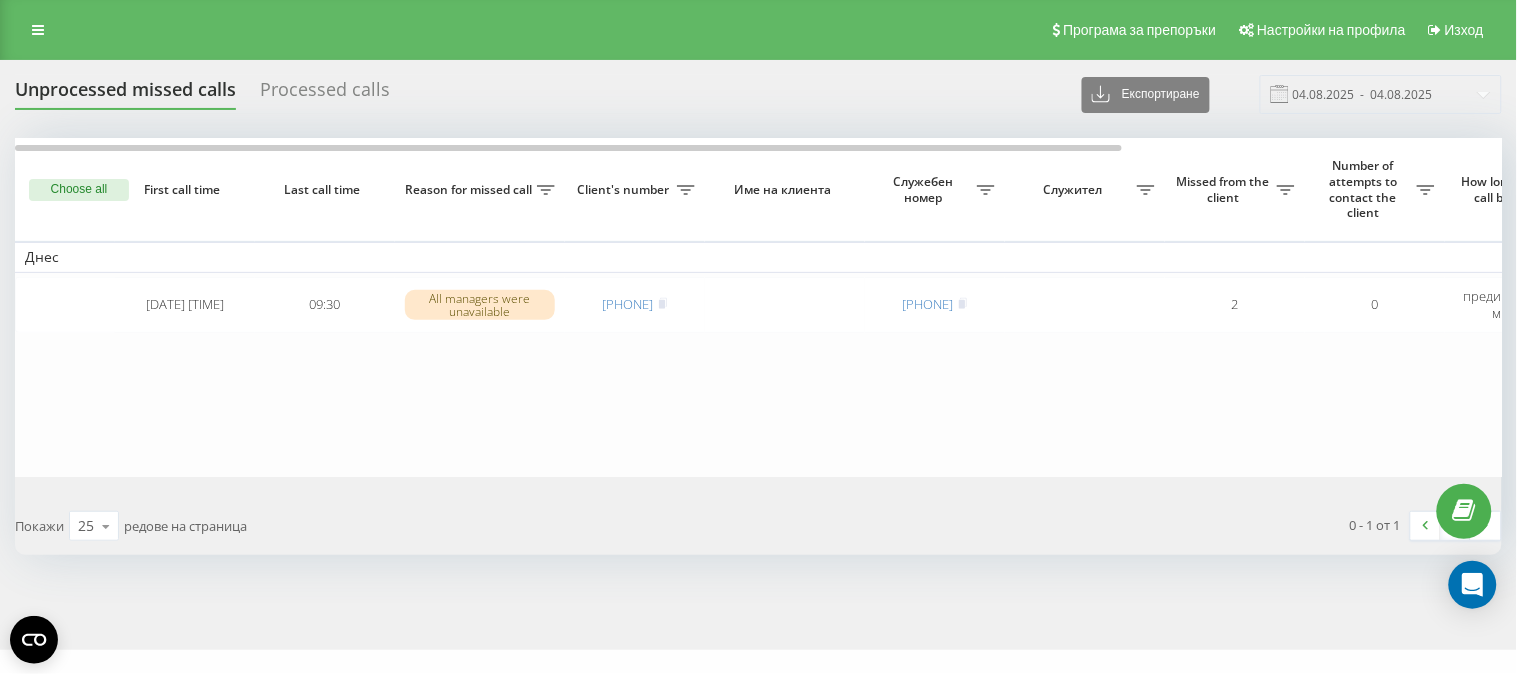 click on "Choose all" at bounding box center [79, 190] 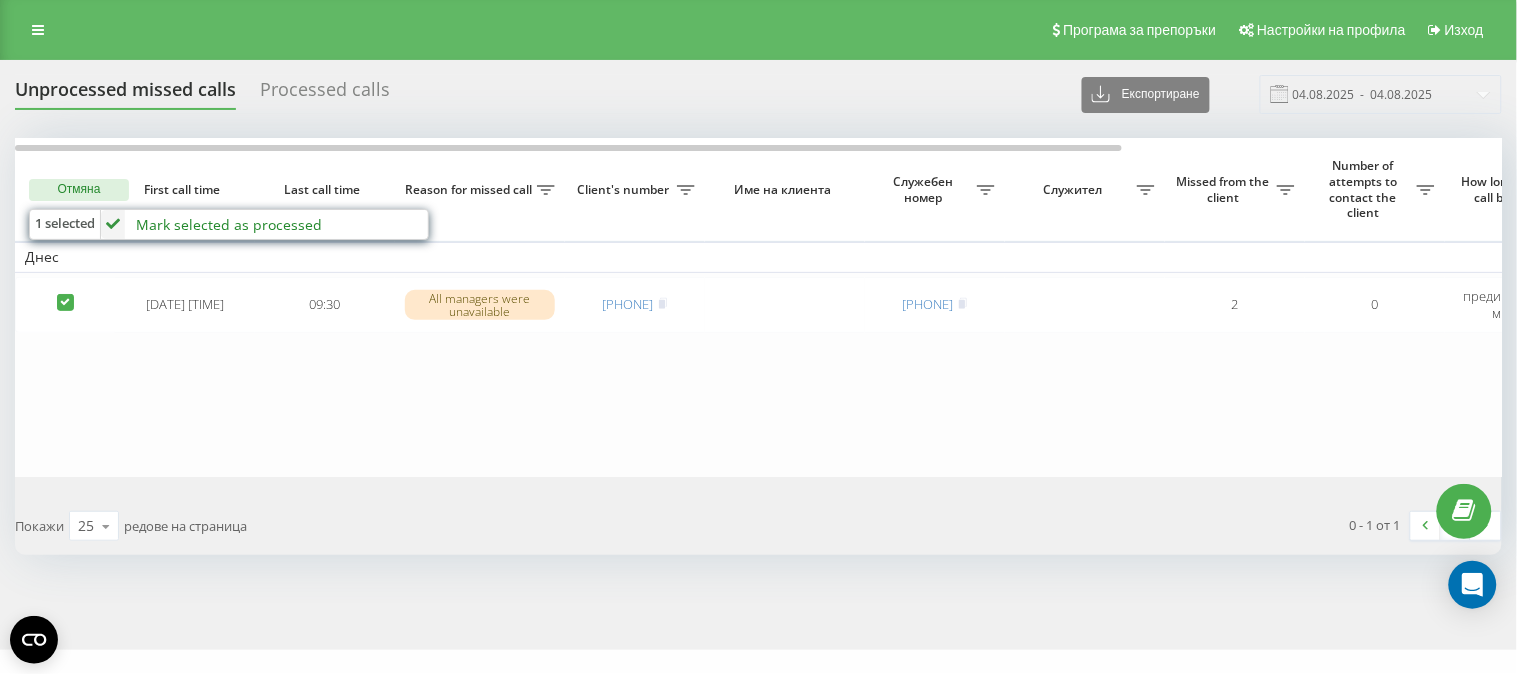 click on "Mark selected as processed" at bounding box center (229, 224) 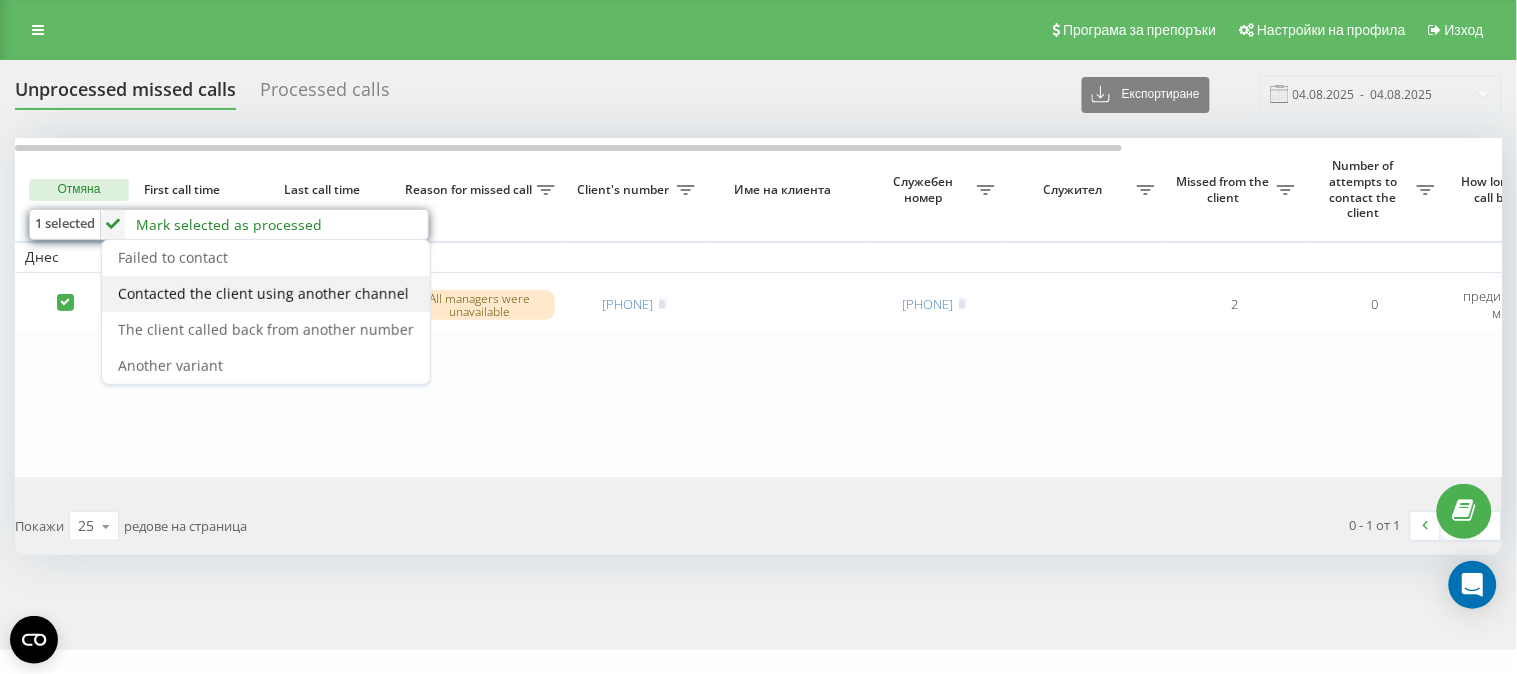 click on "Contacted the client using another channel" at bounding box center [263, 293] 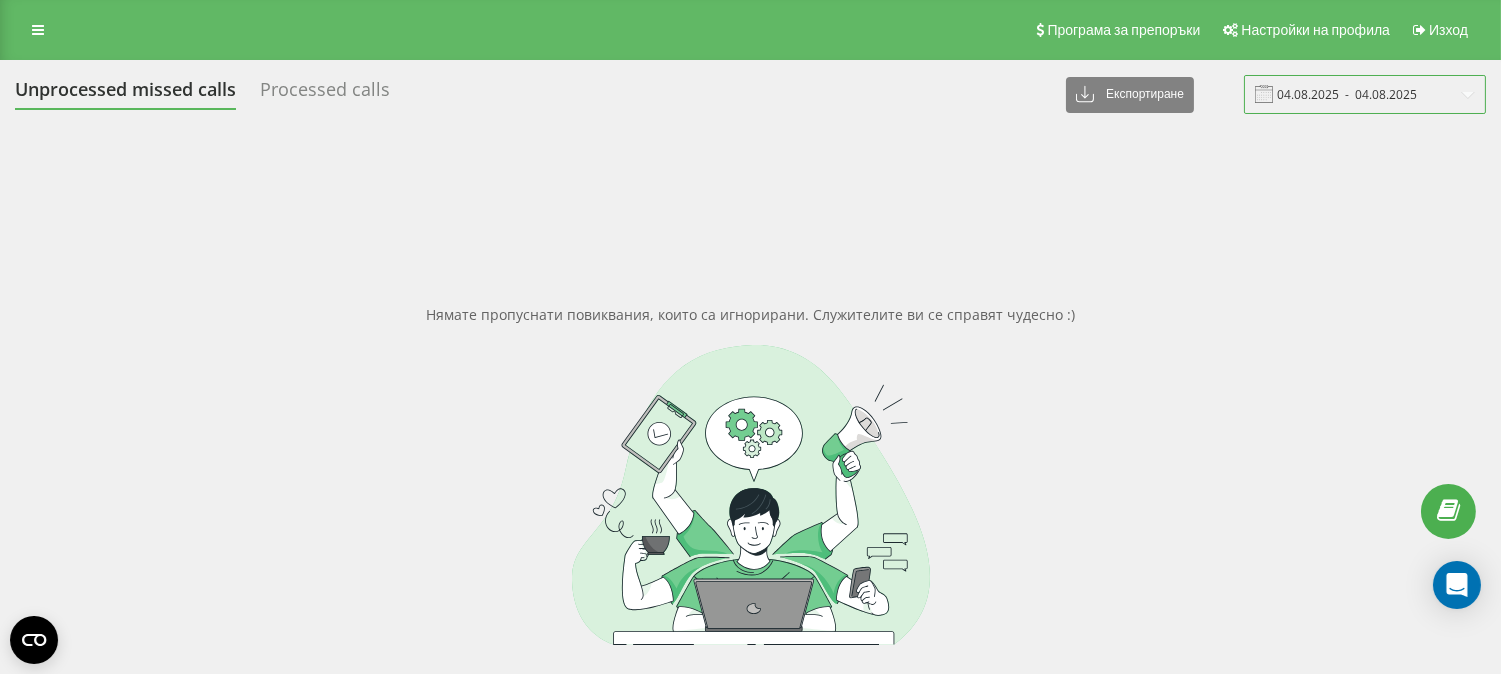 click on "04.08.2025  -  04.08.2025" at bounding box center [1365, 94] 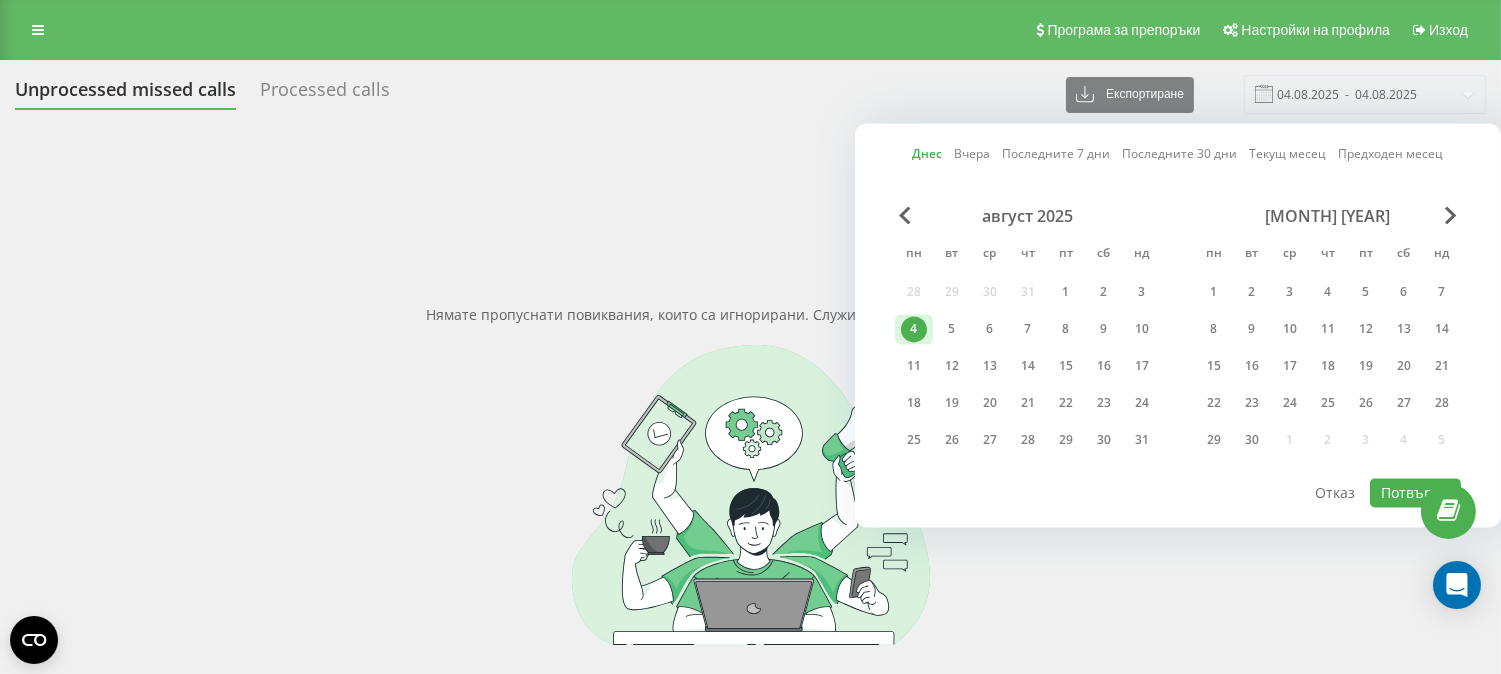 click on "Последните 7 дни" at bounding box center [1057, 154] 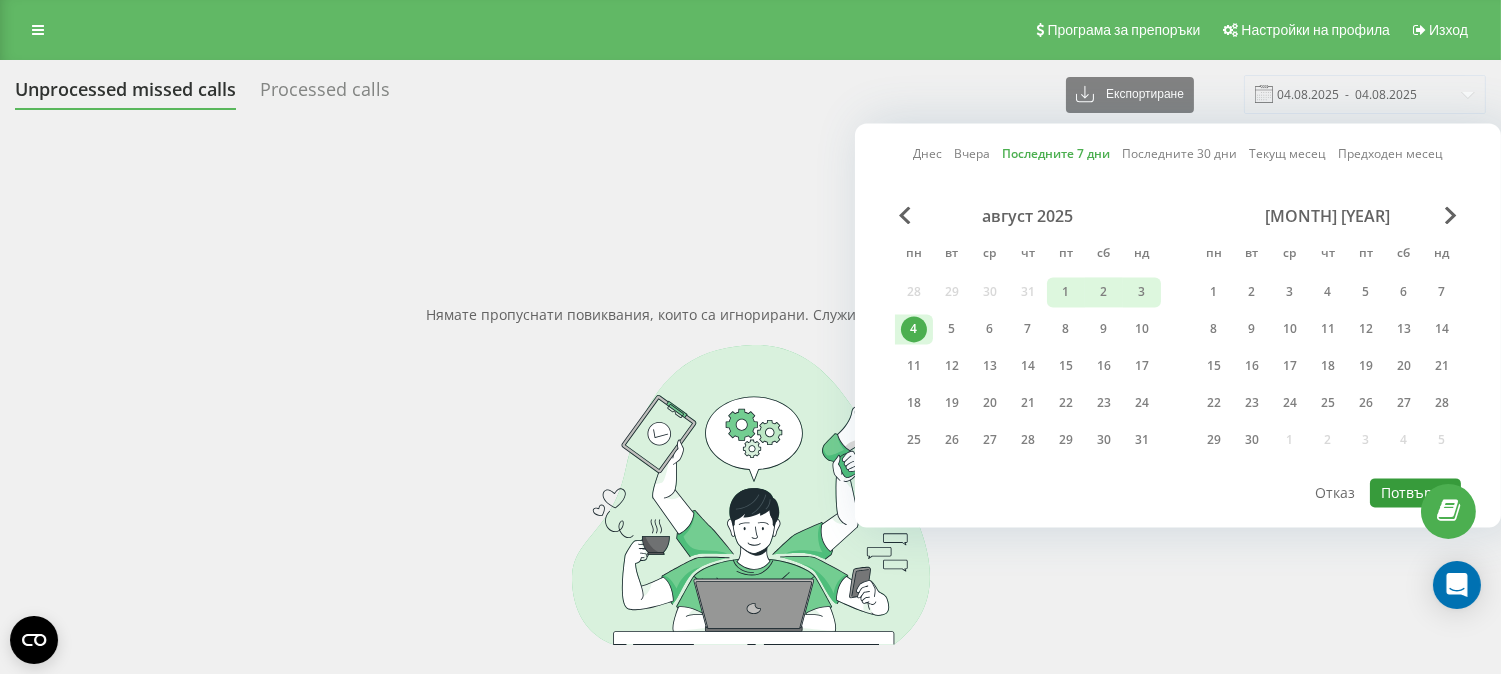 click on "Потвърди" at bounding box center [1415, 492] 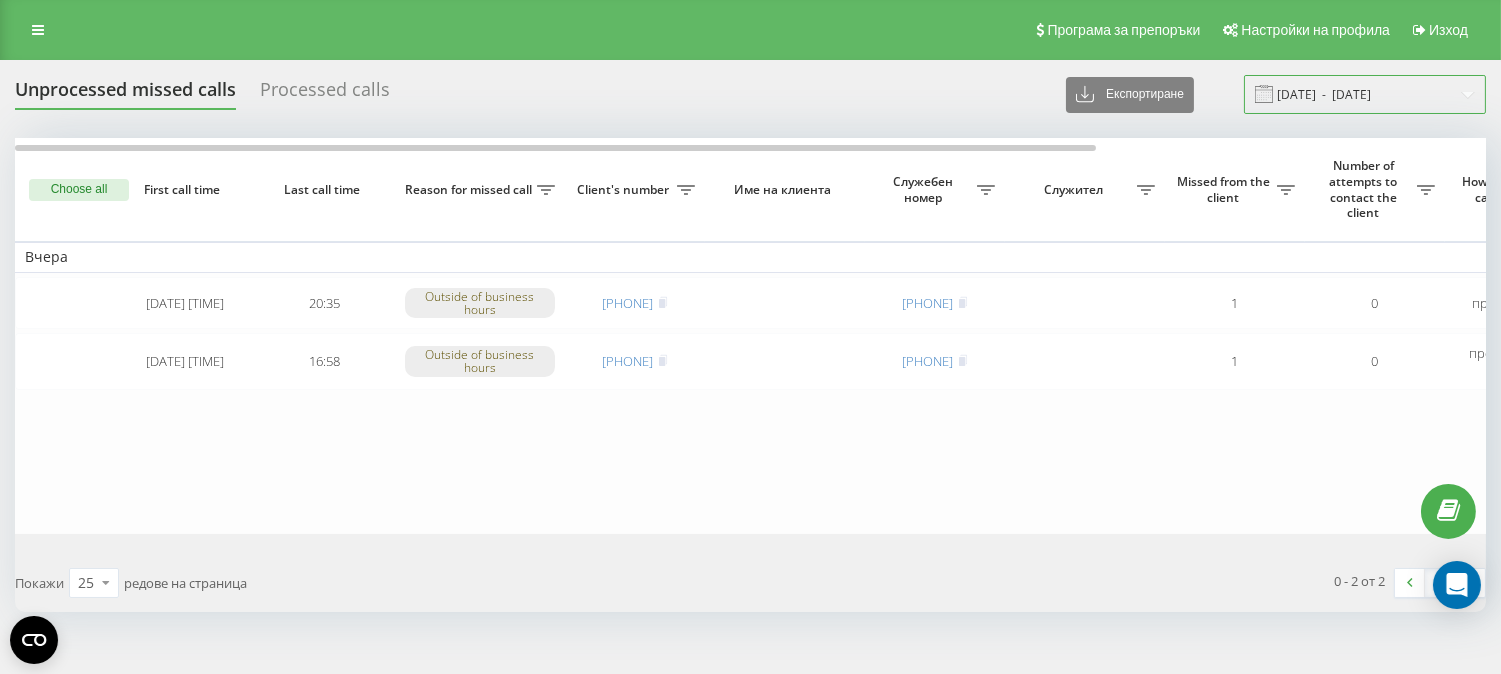 click on "29.07.2025  -  04.08.2025" at bounding box center (1365, 94) 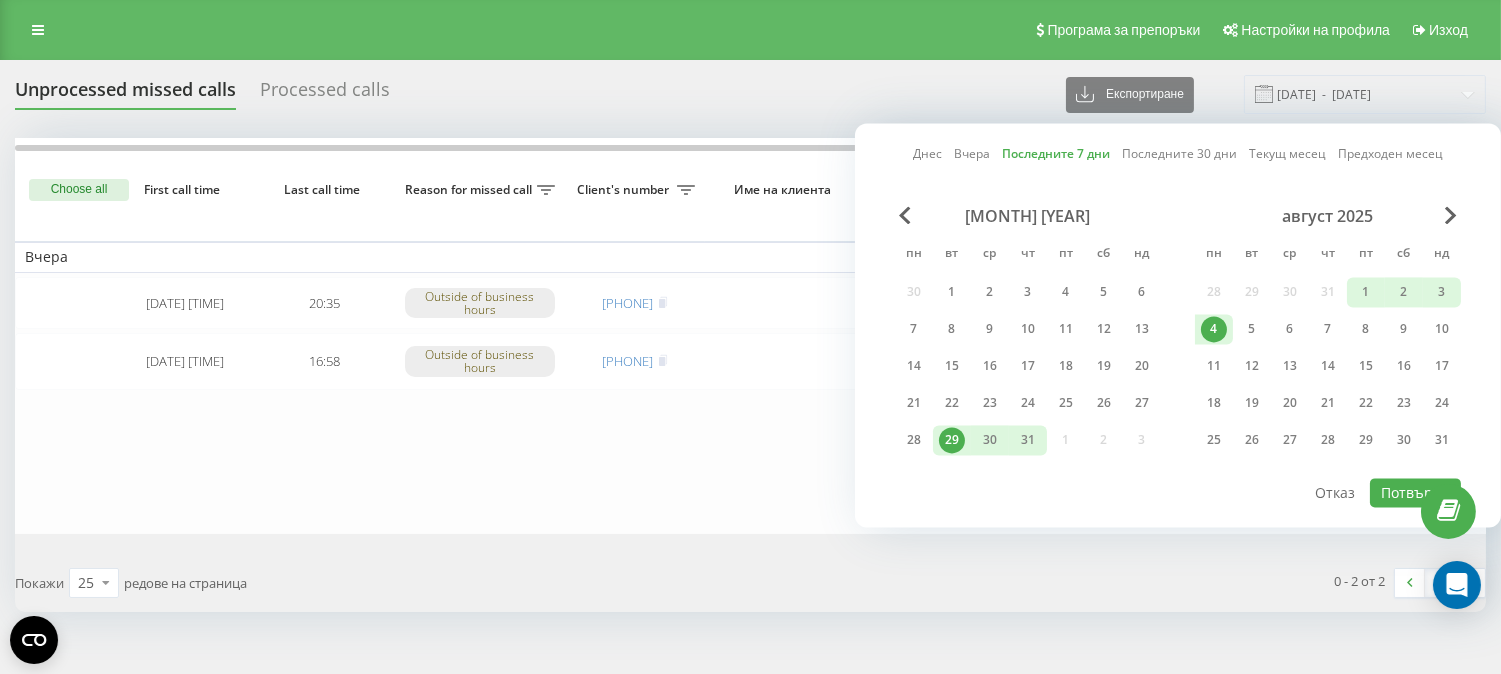 click on "Днес" at bounding box center (927, 154) 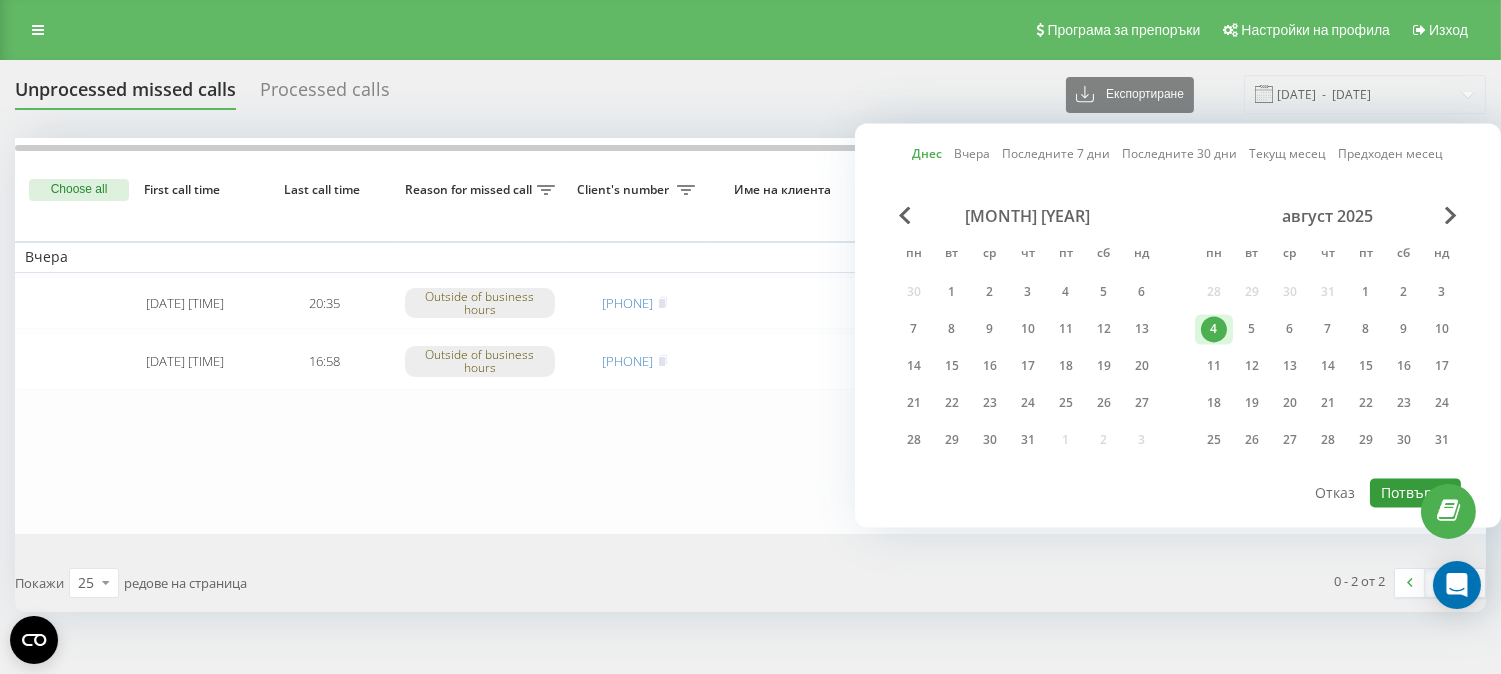 click on "Потвърди" at bounding box center [1415, 492] 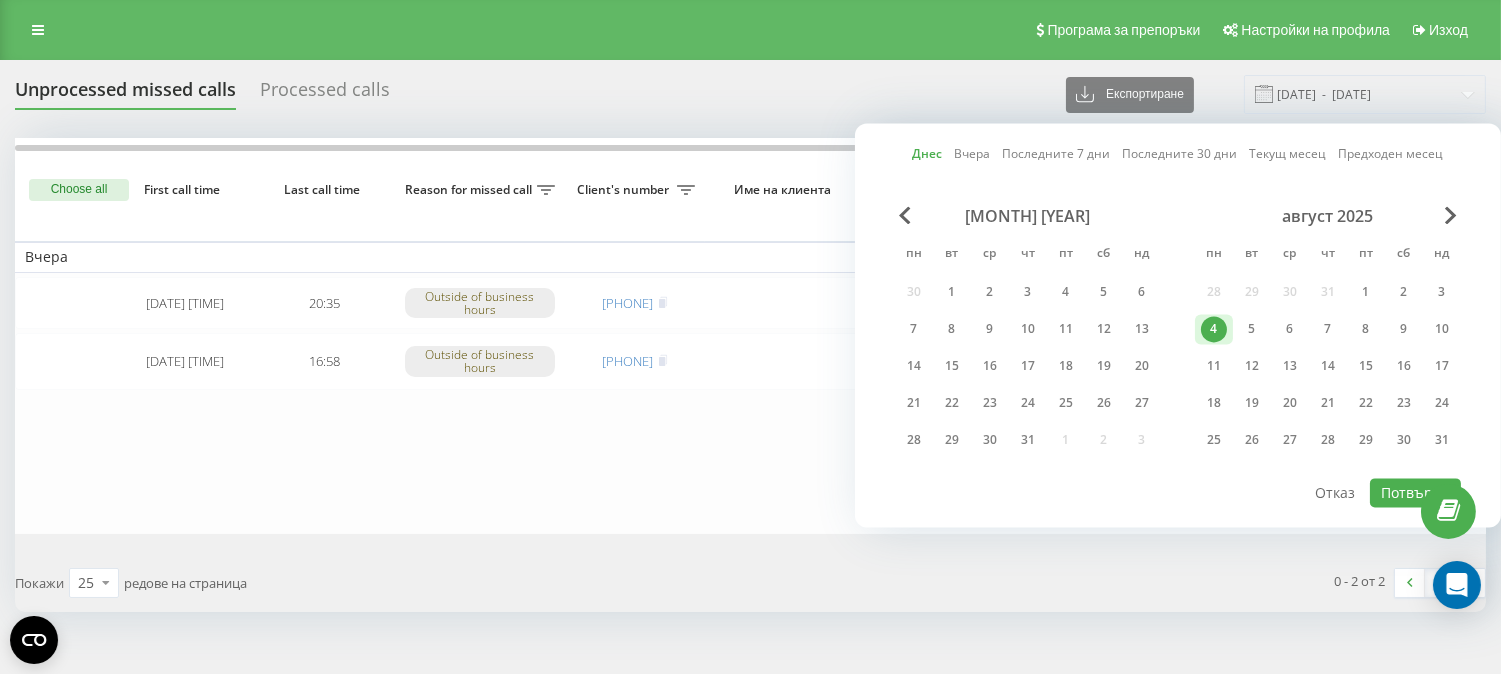 type on "04.08.2025  -  04.08.2025" 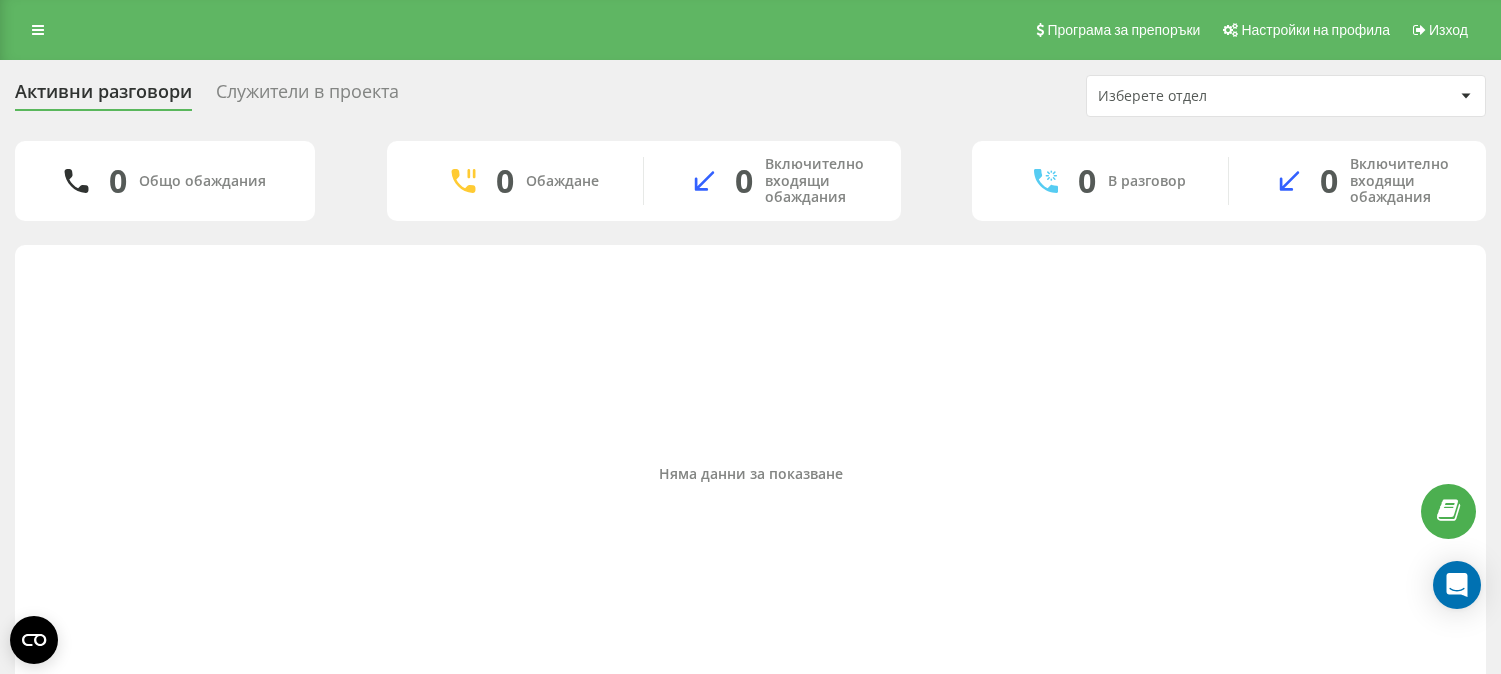 scroll, scrollTop: 0, scrollLeft: 0, axis: both 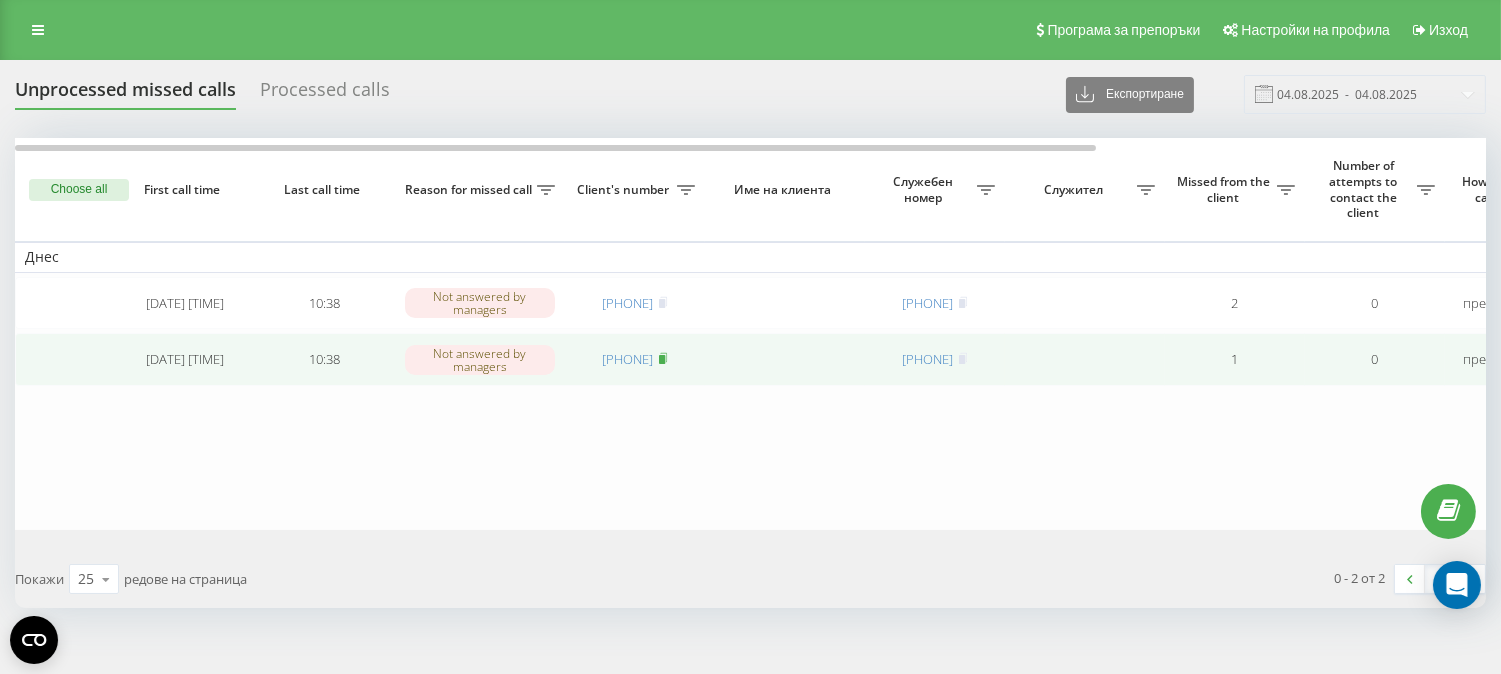 click 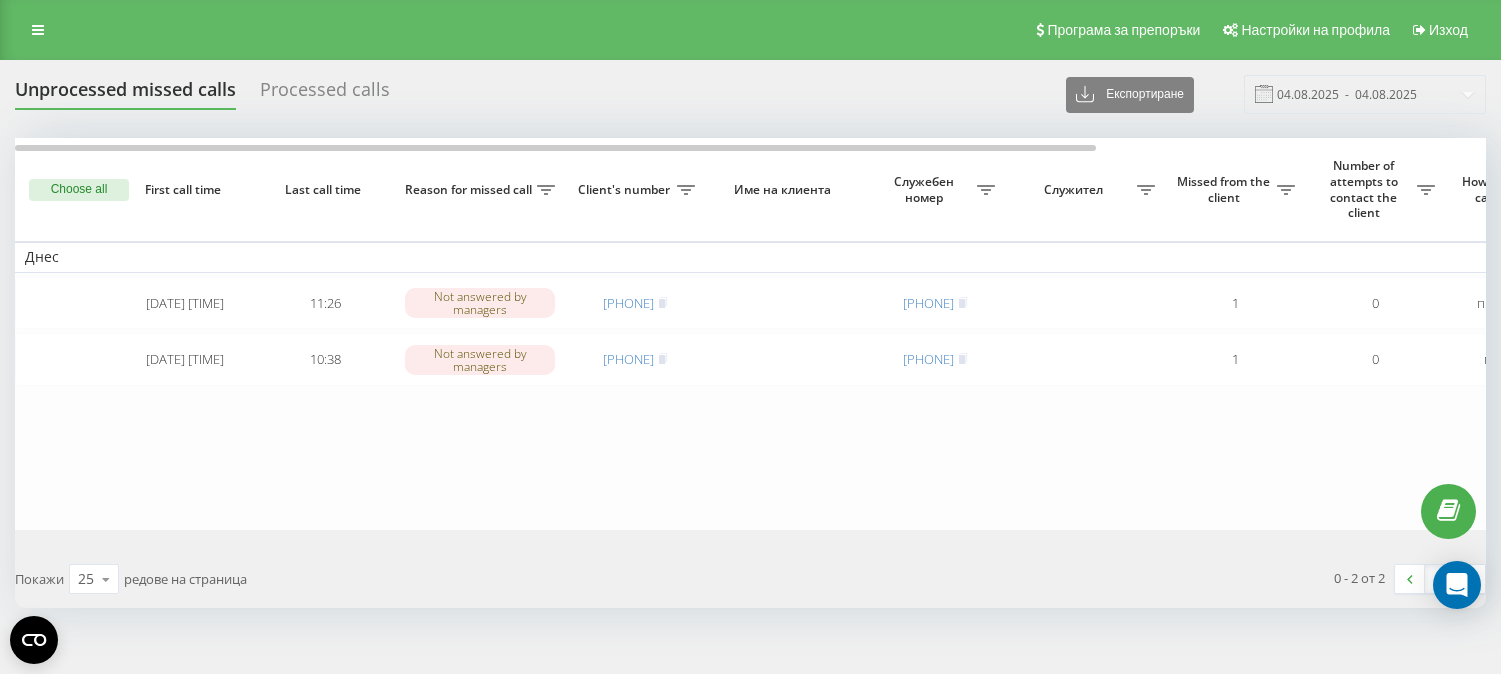 scroll, scrollTop: 0, scrollLeft: 0, axis: both 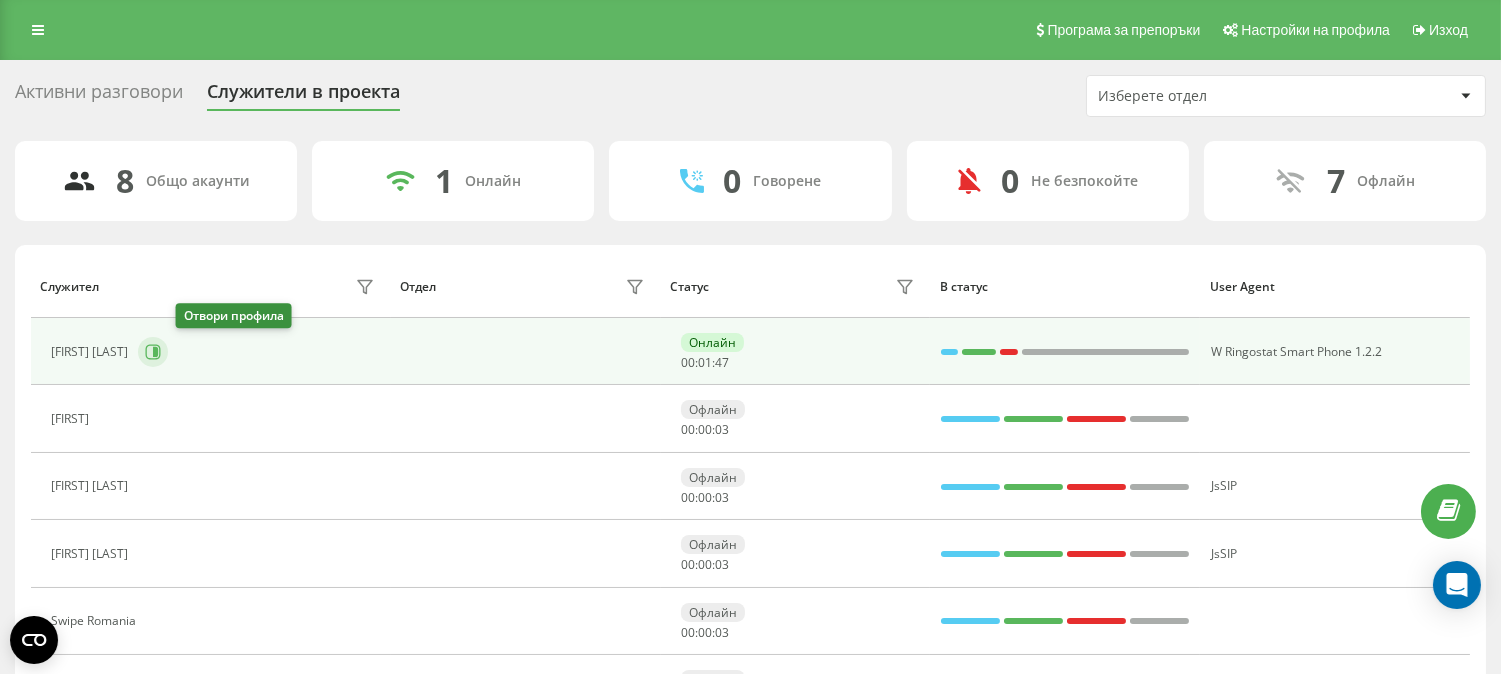 click 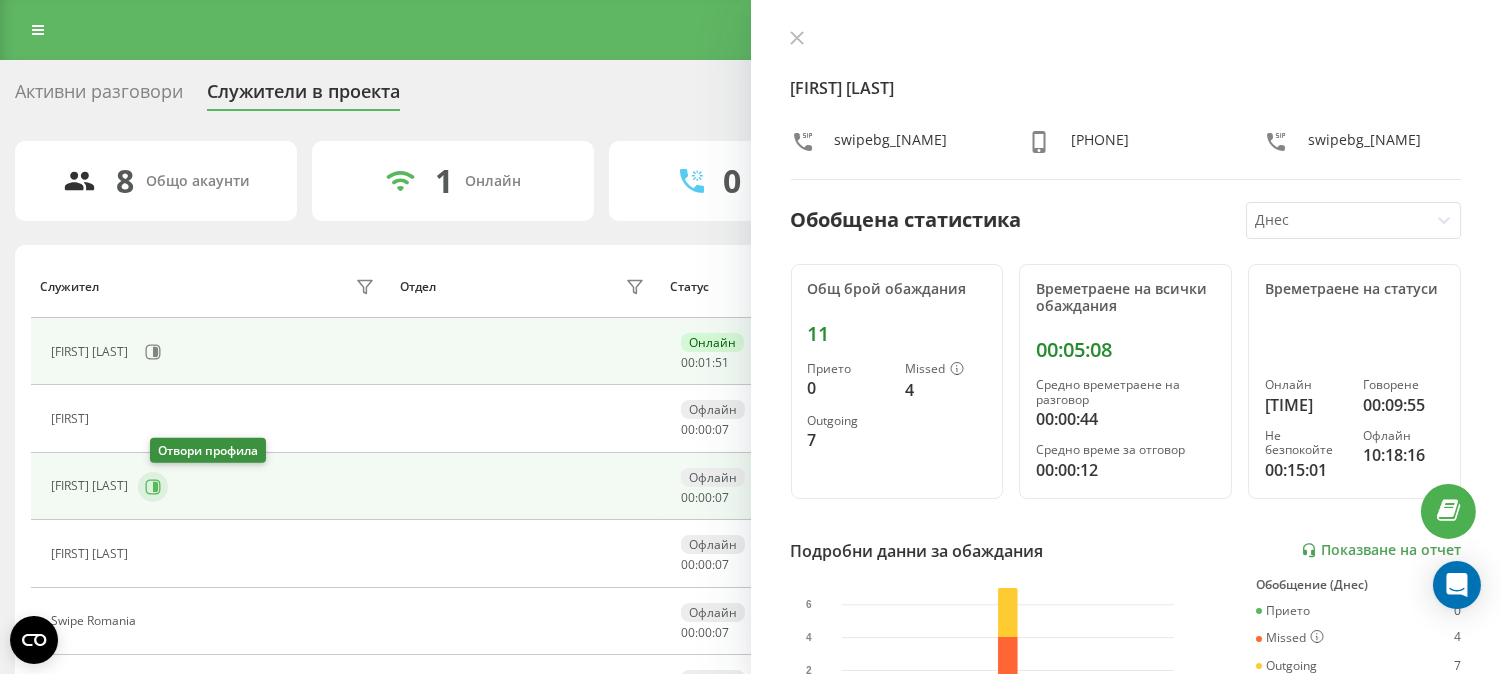 click 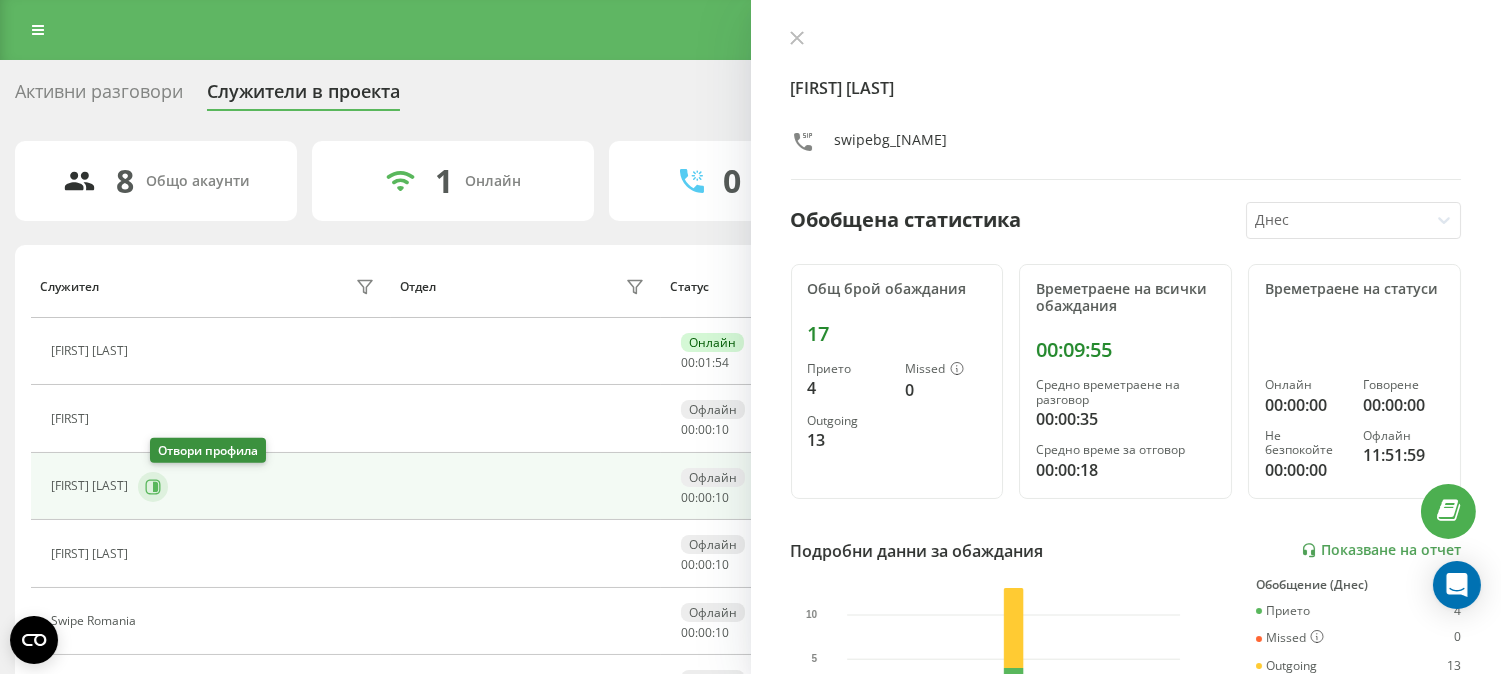 click 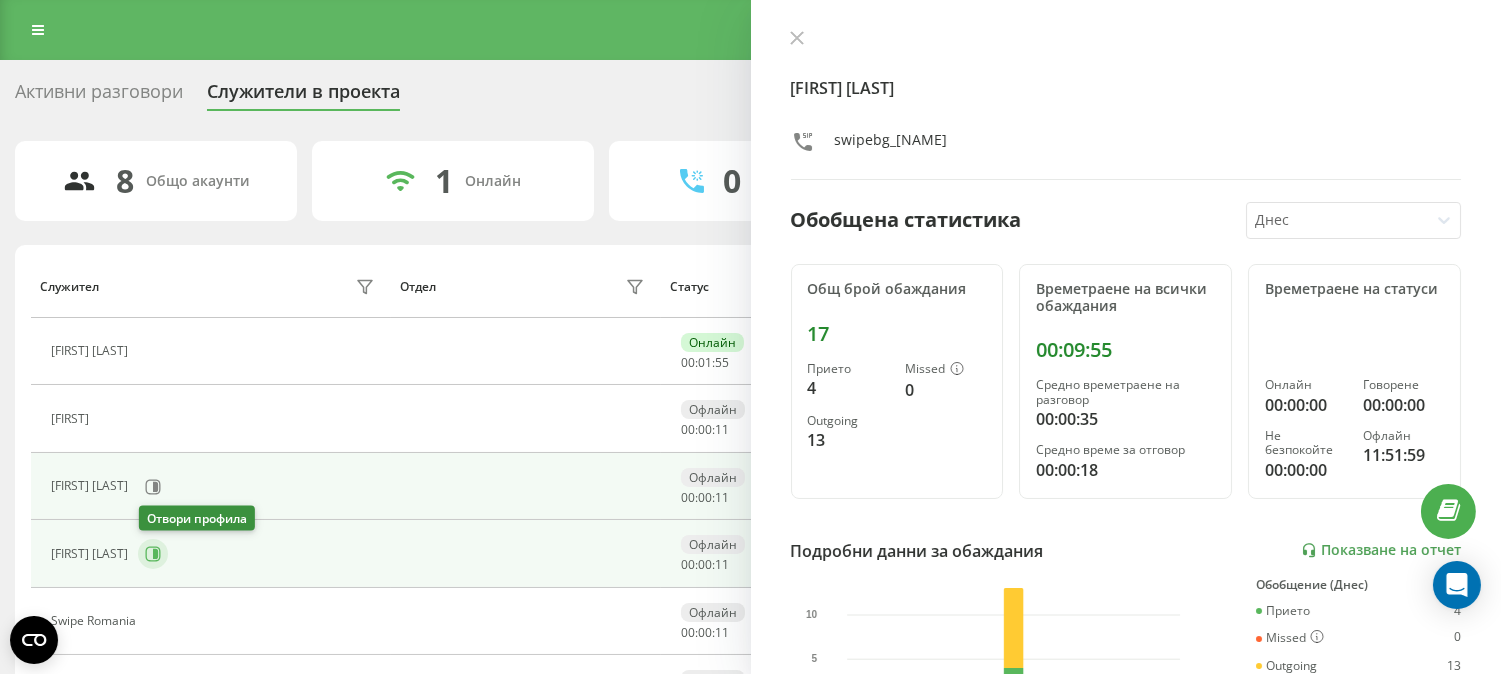click 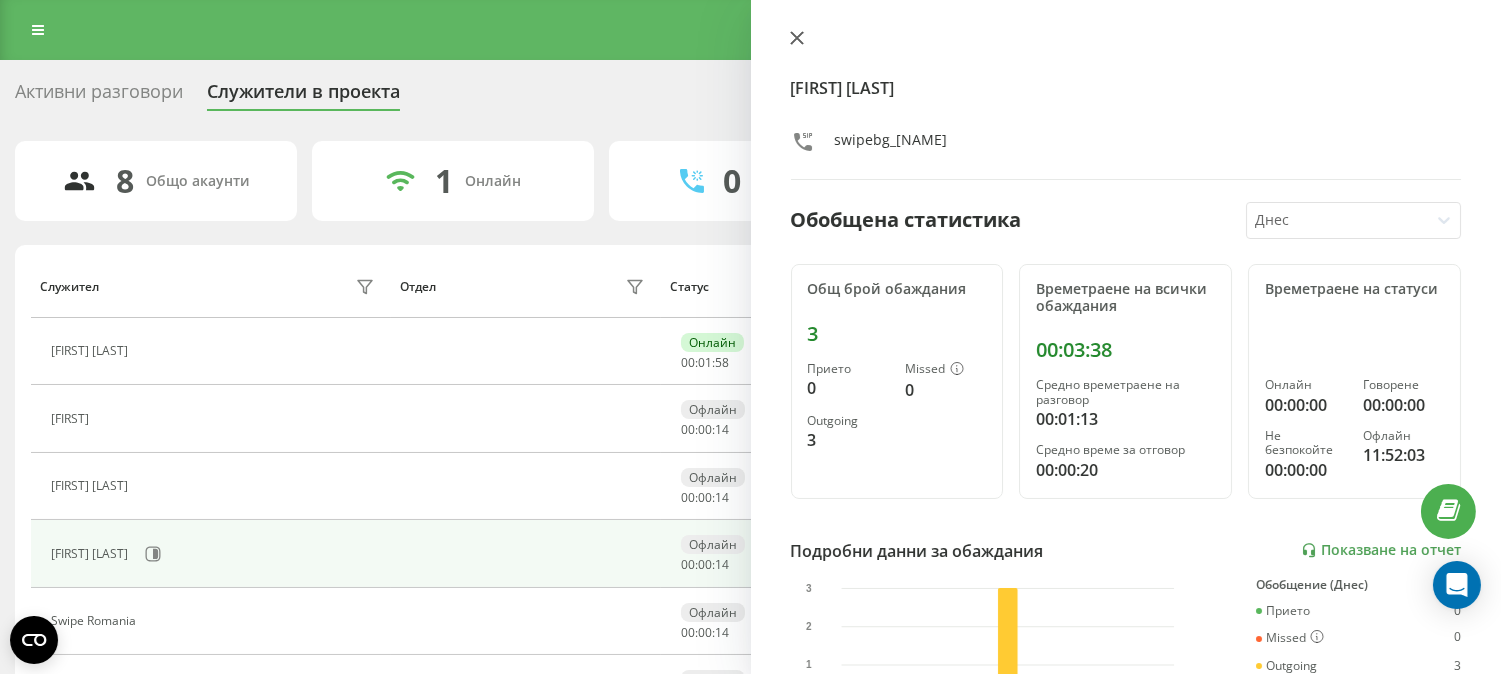 click at bounding box center [797, 39] 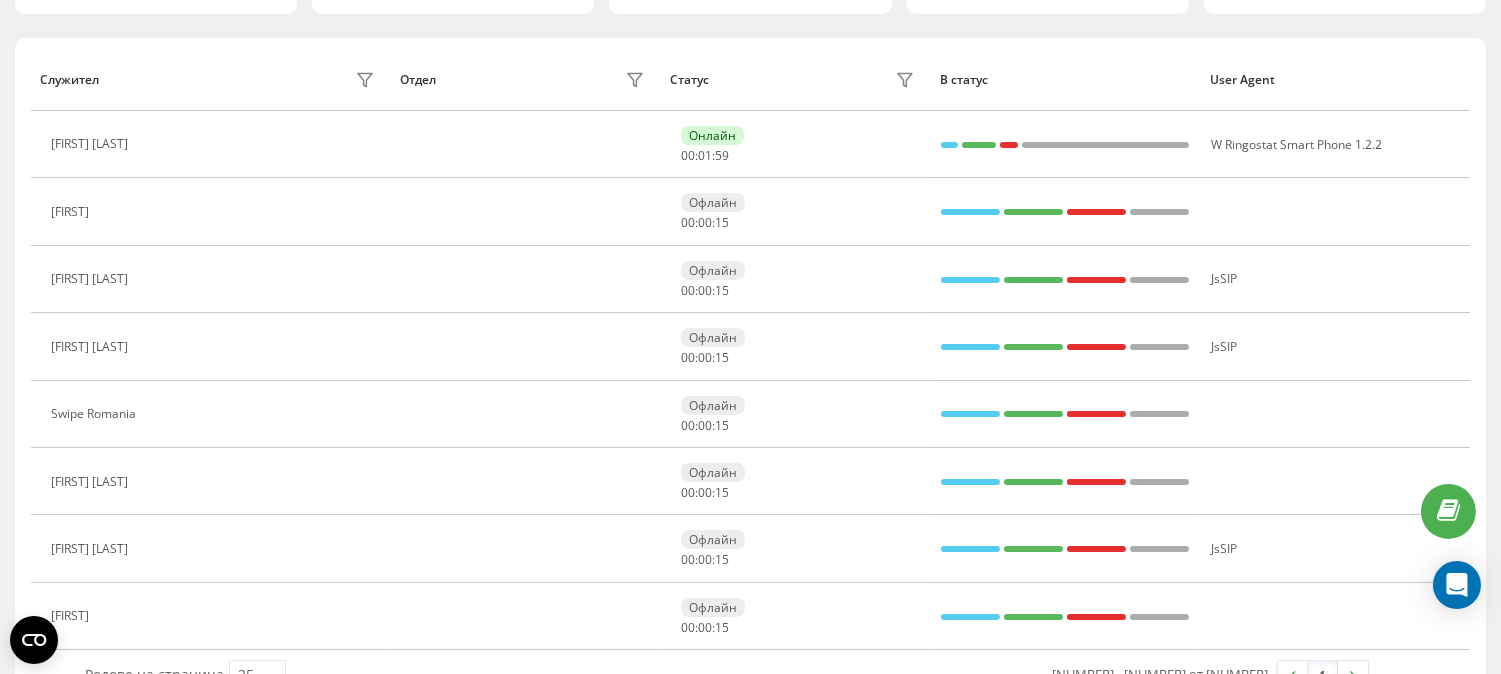 scroll, scrollTop: 258, scrollLeft: 0, axis: vertical 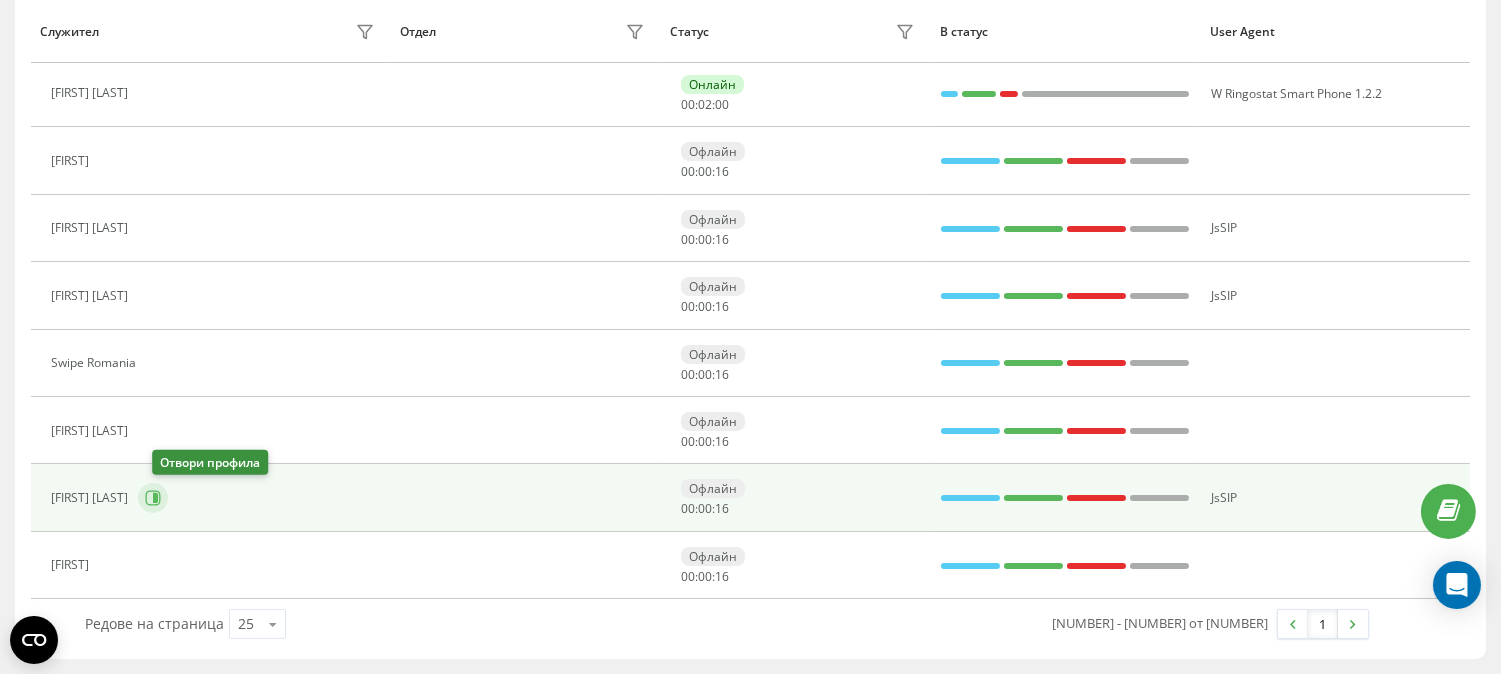 click 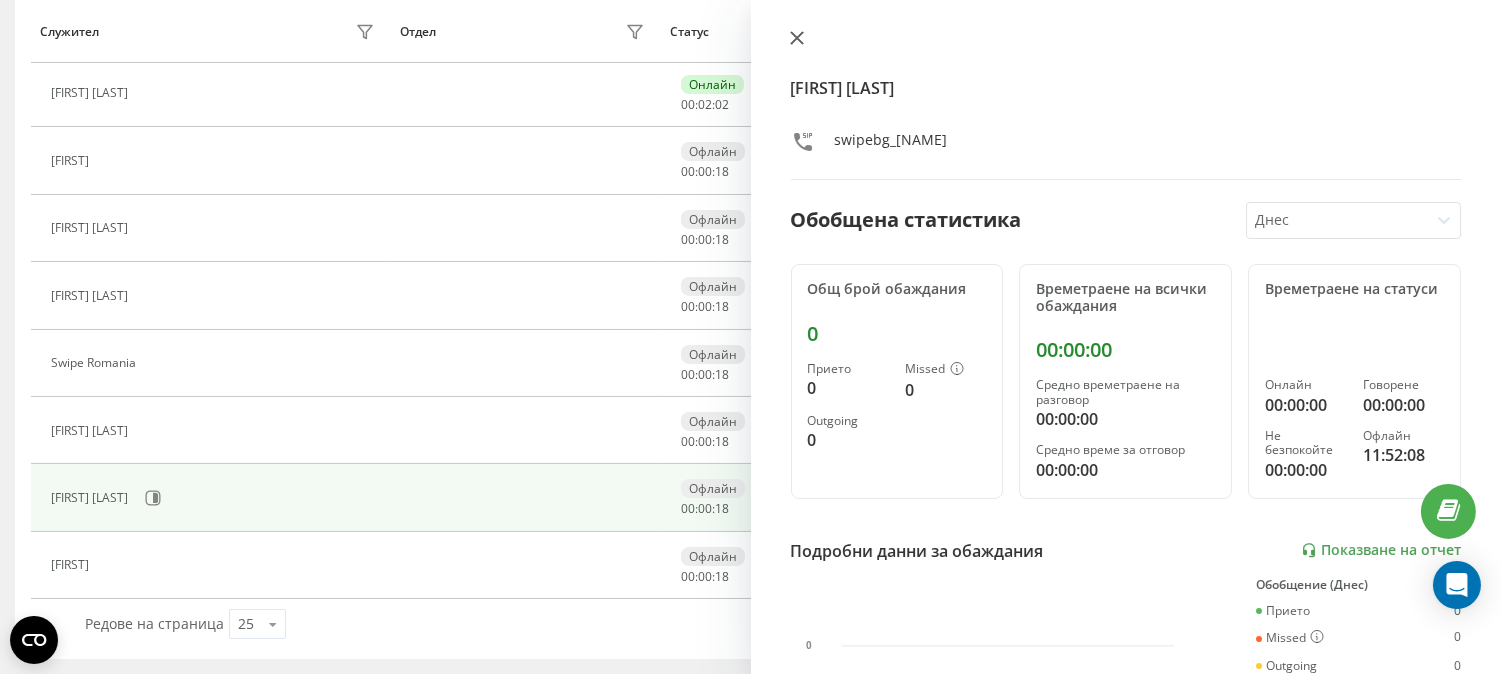 click 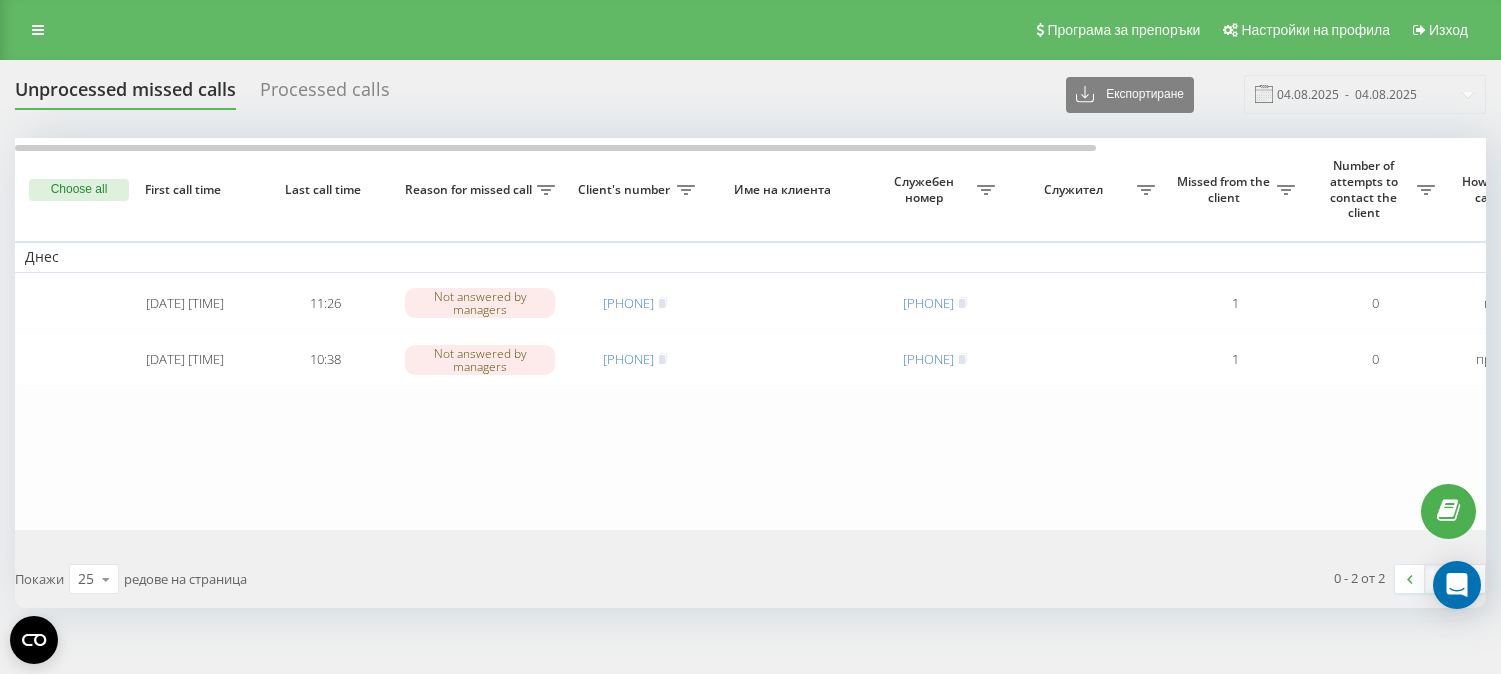 scroll, scrollTop: 0, scrollLeft: 0, axis: both 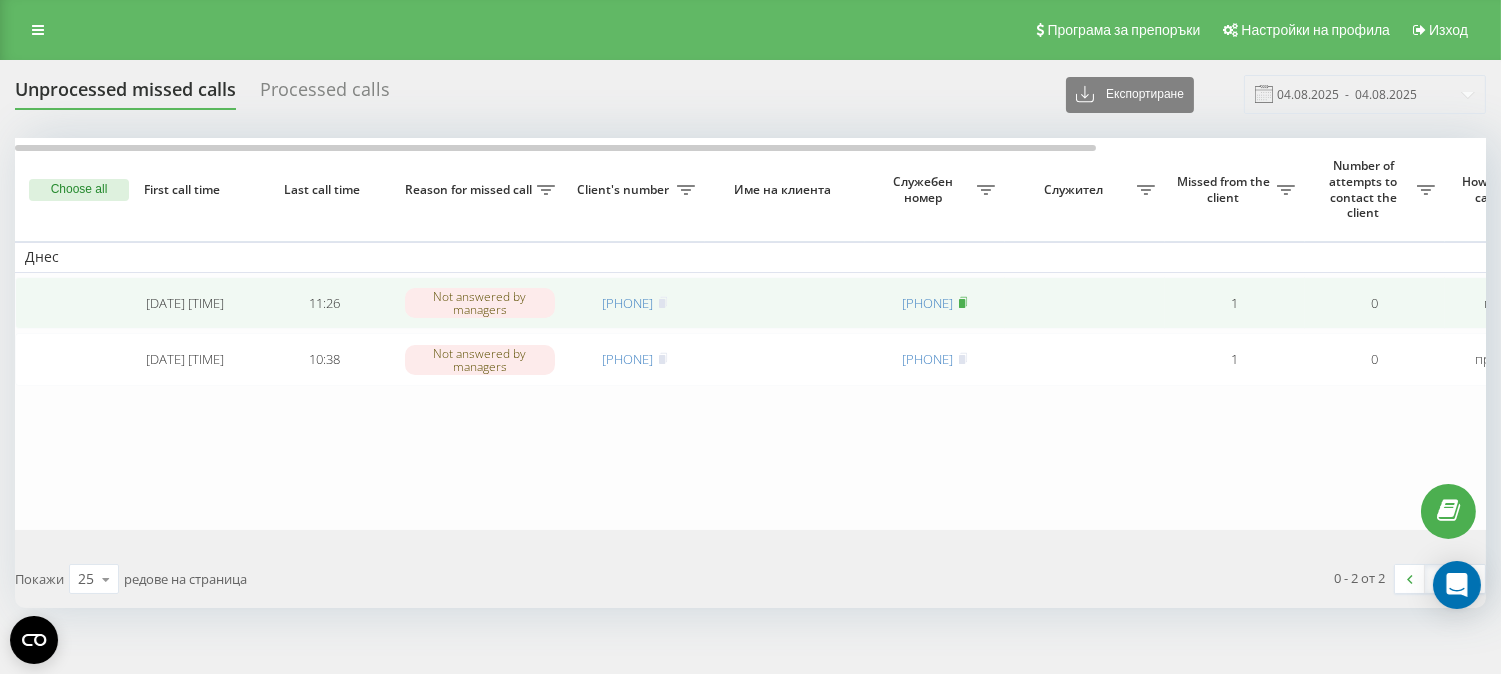click 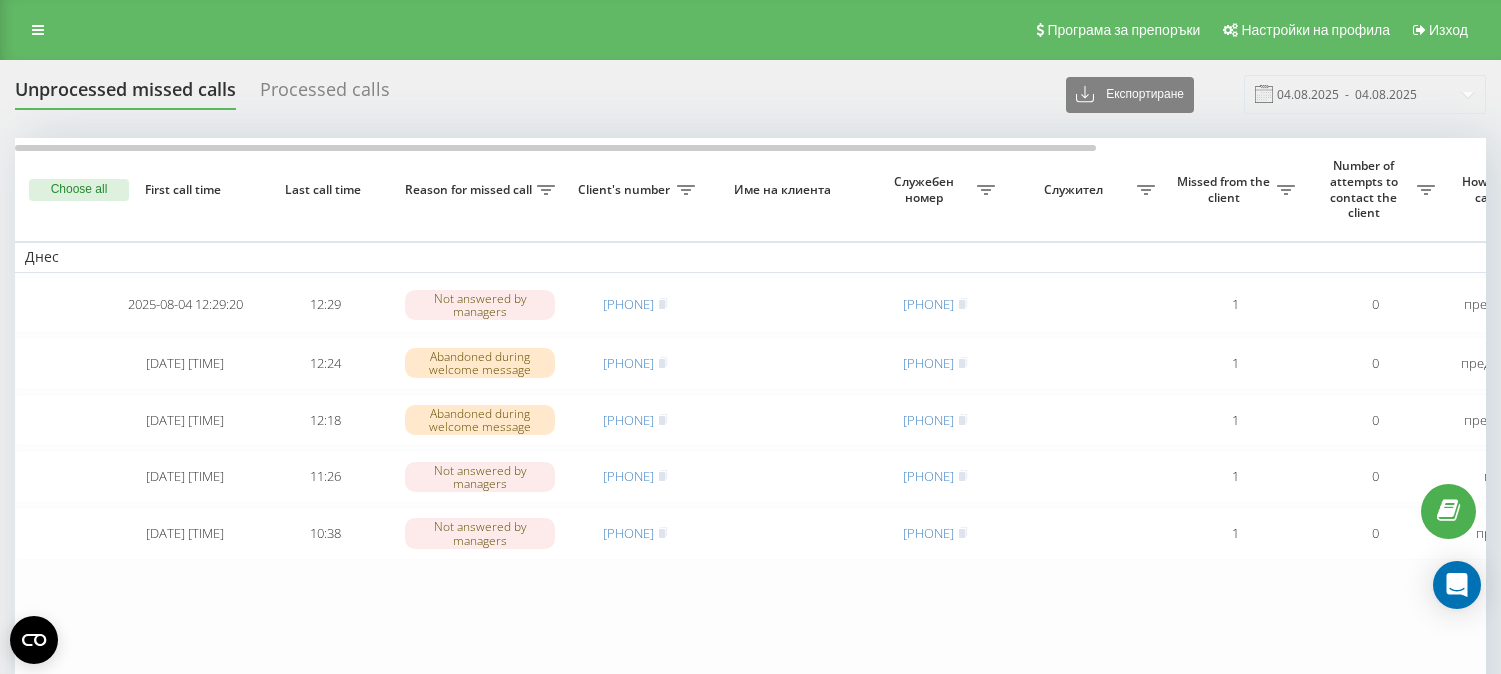 scroll, scrollTop: 0, scrollLeft: 0, axis: both 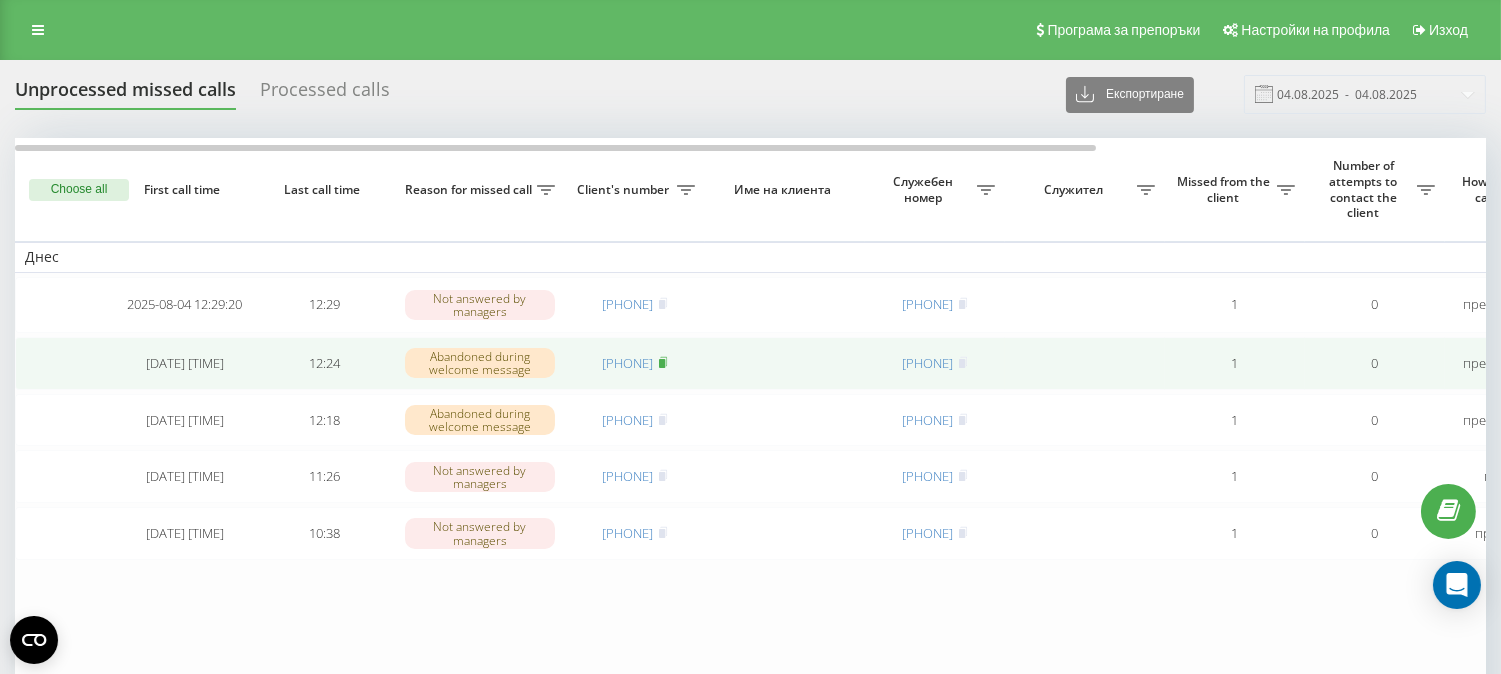 click 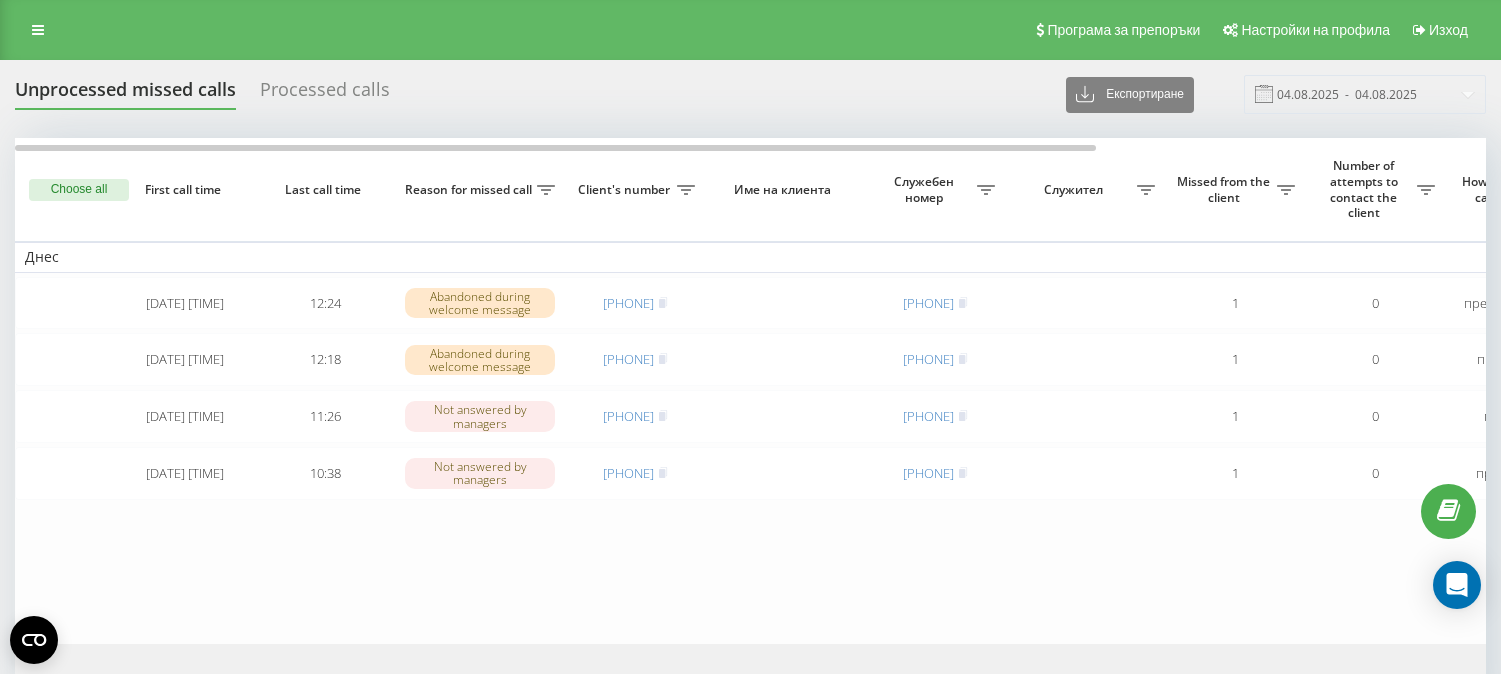 scroll, scrollTop: 0, scrollLeft: 0, axis: both 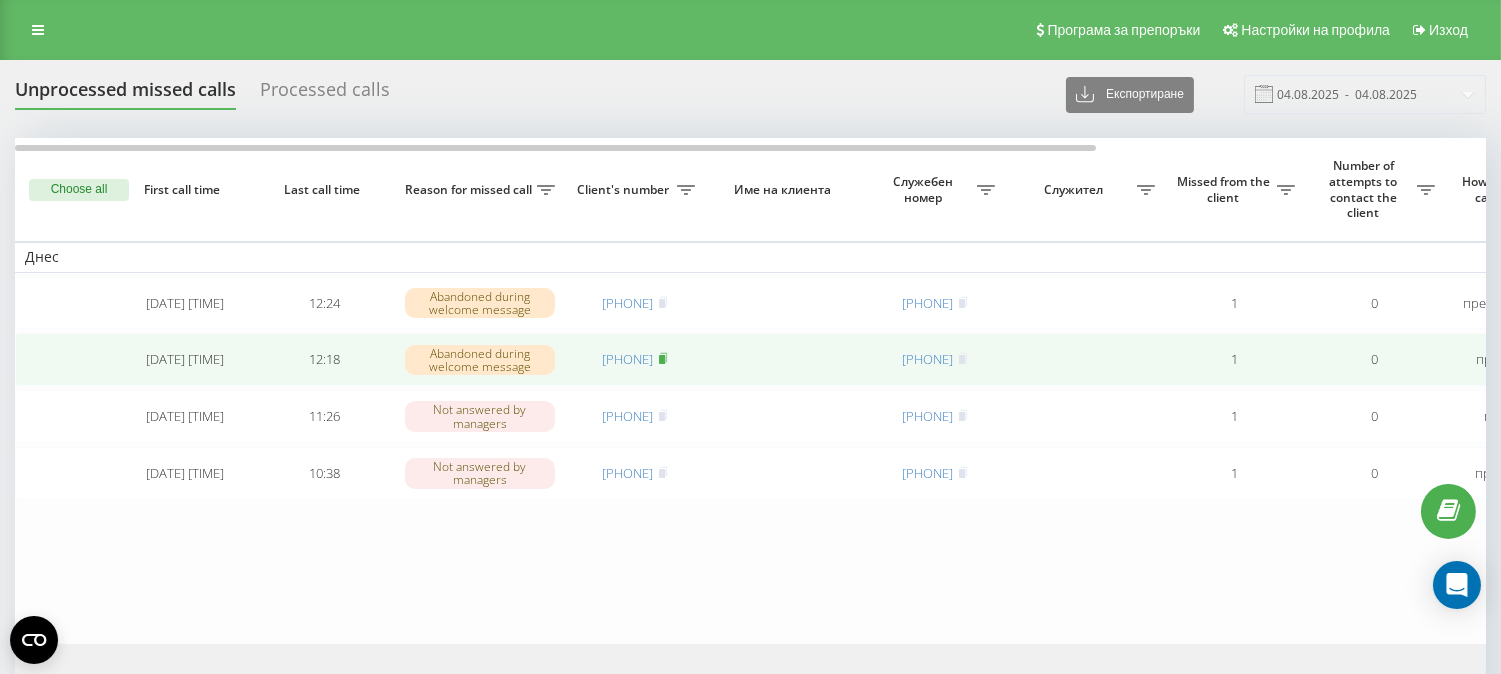 click 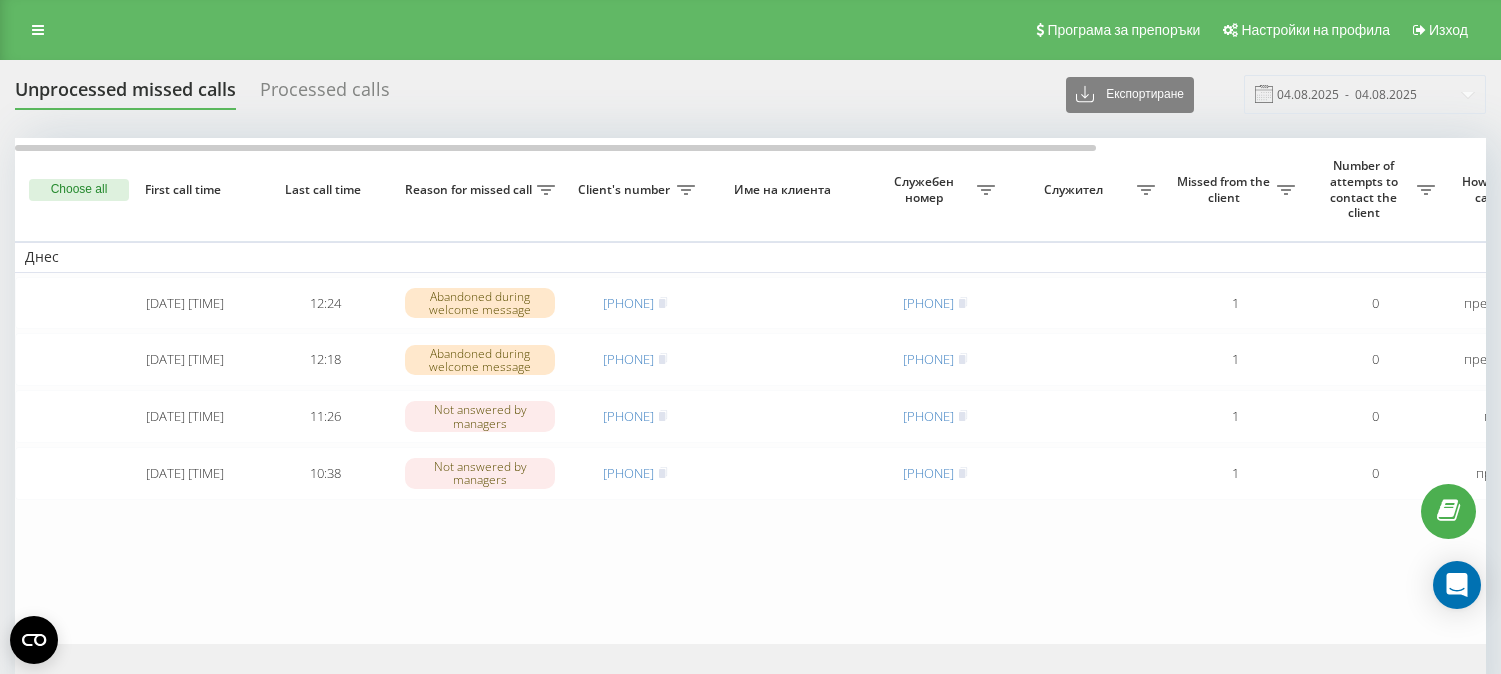 scroll, scrollTop: 0, scrollLeft: 0, axis: both 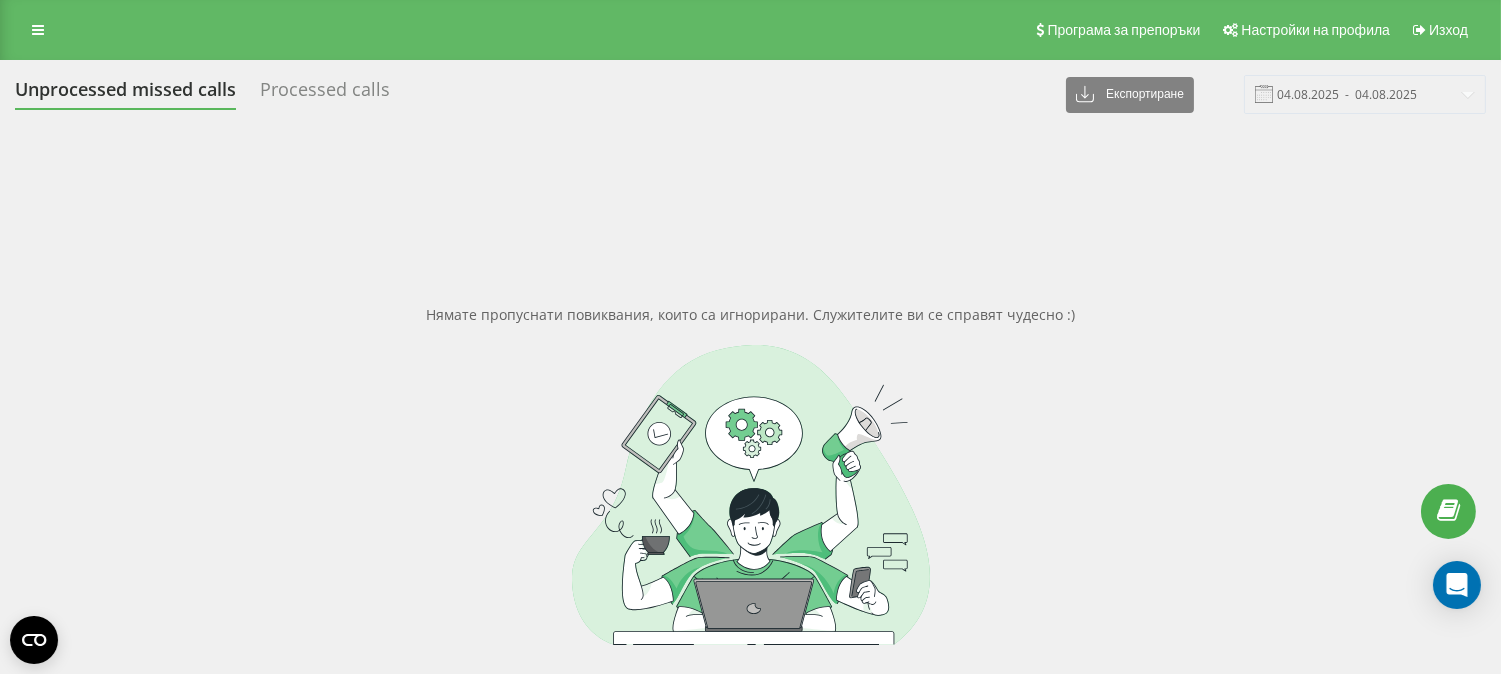 click at bounding box center [750, 495] 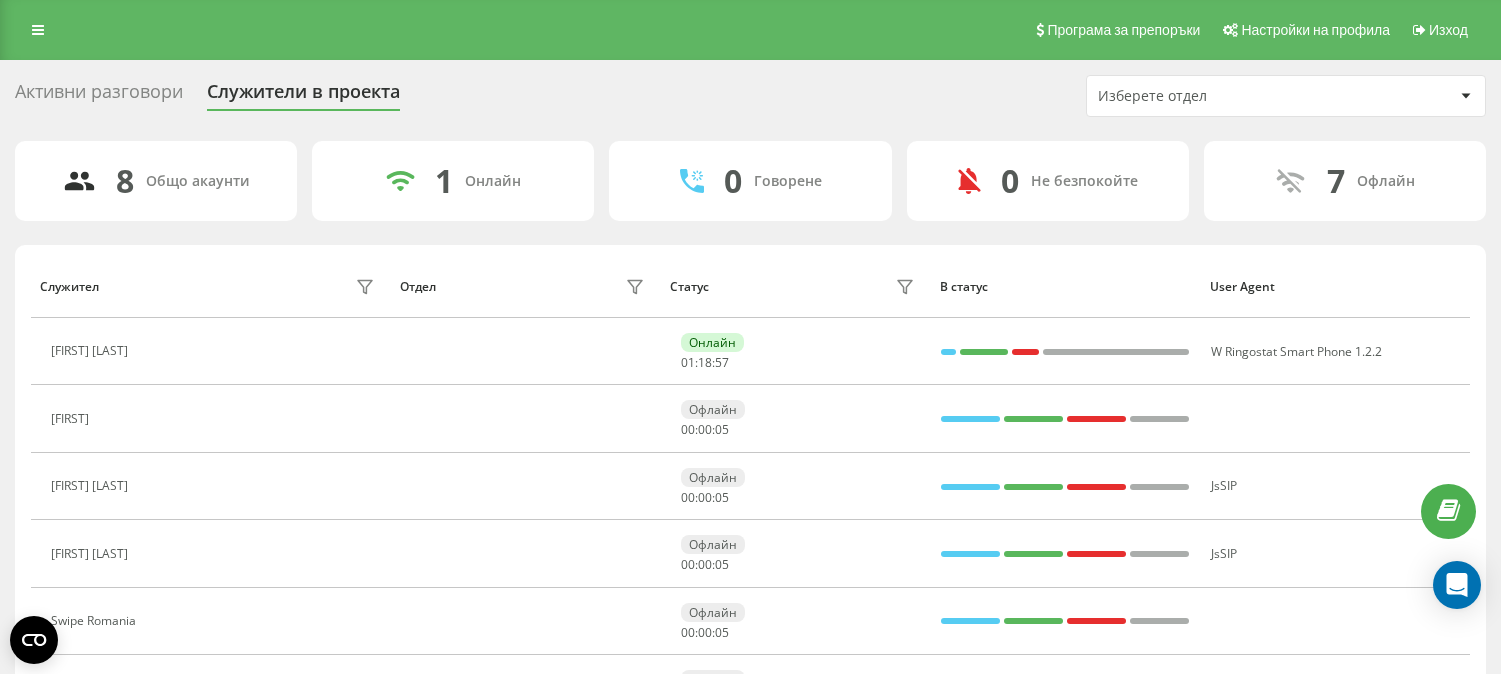 scroll, scrollTop: 258, scrollLeft: 0, axis: vertical 